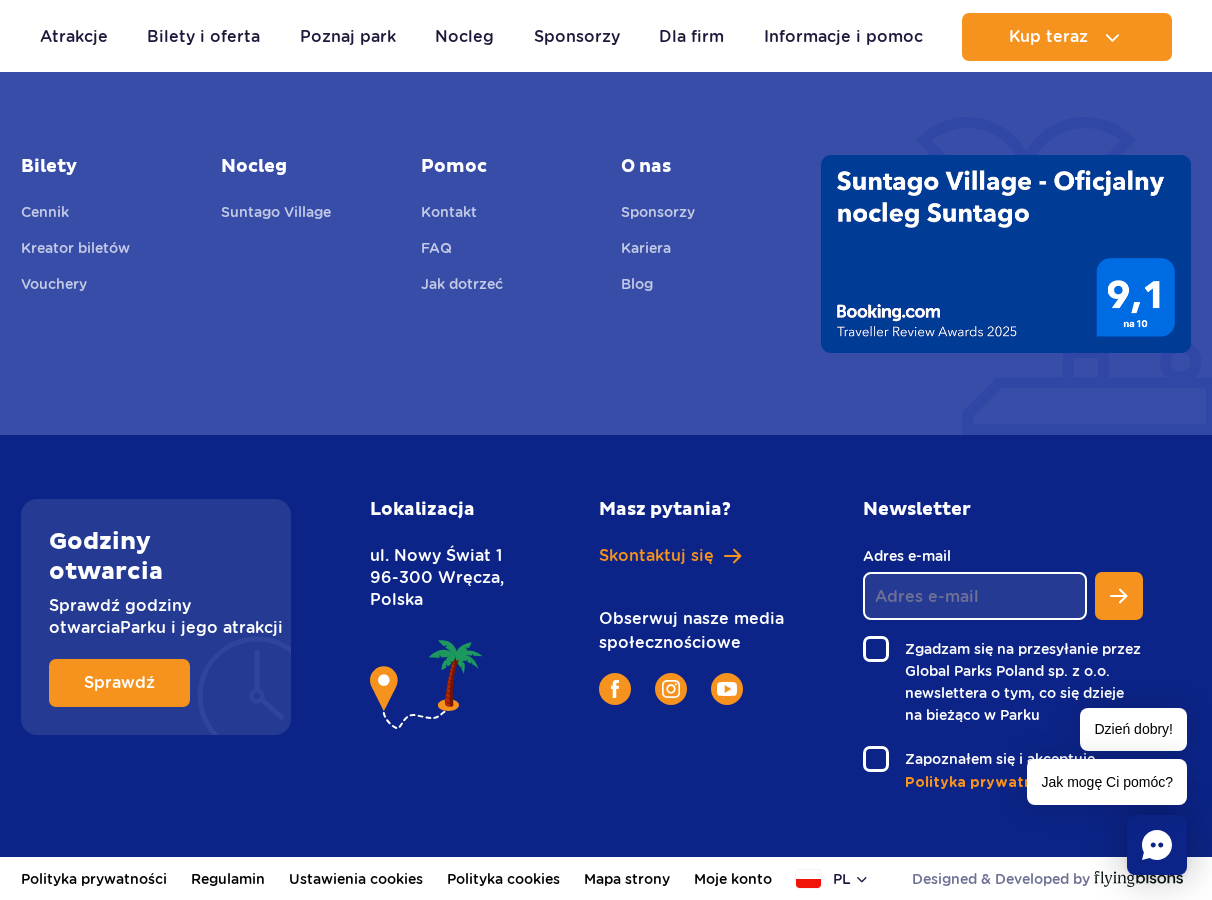 click on "Kariera" at bounding box center (646, 251) 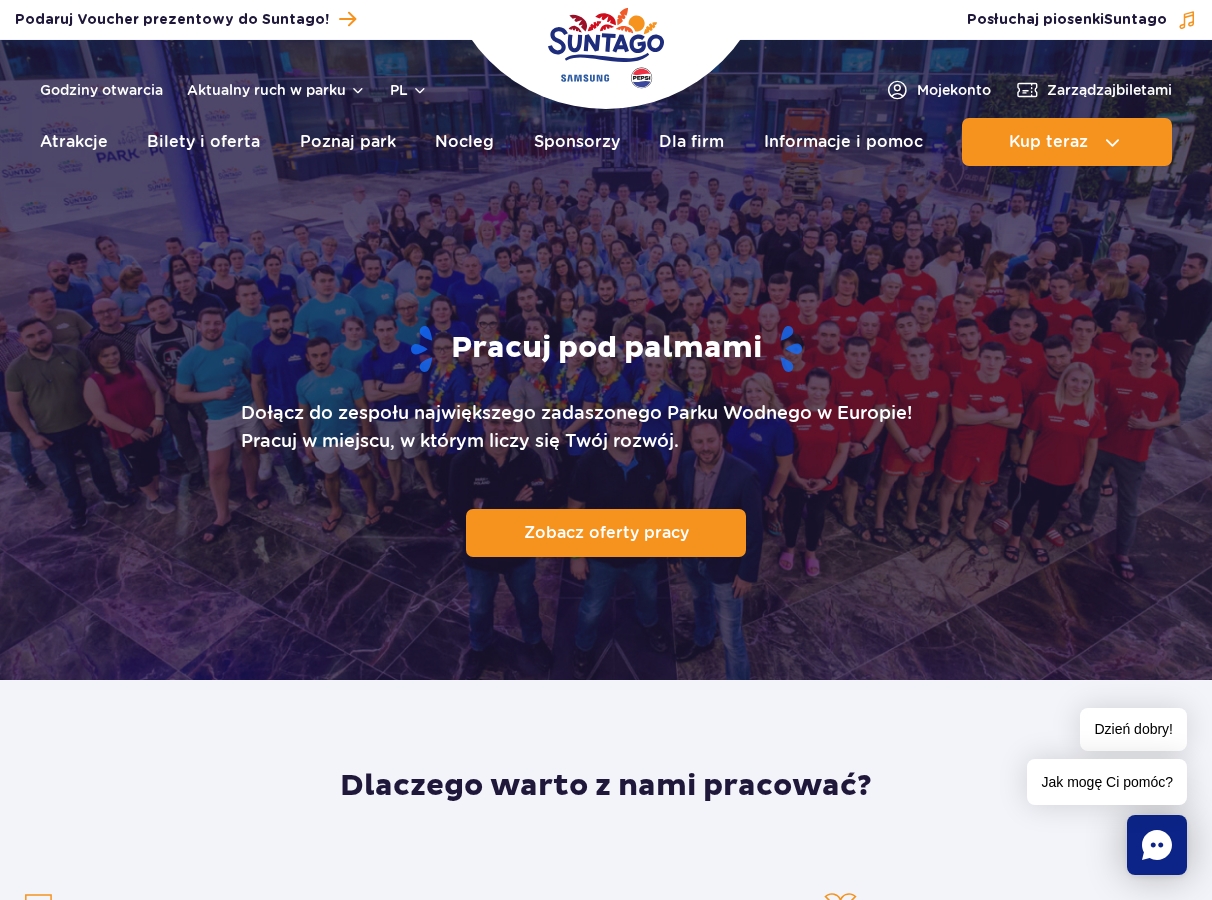 scroll, scrollTop: 0, scrollLeft: 0, axis: both 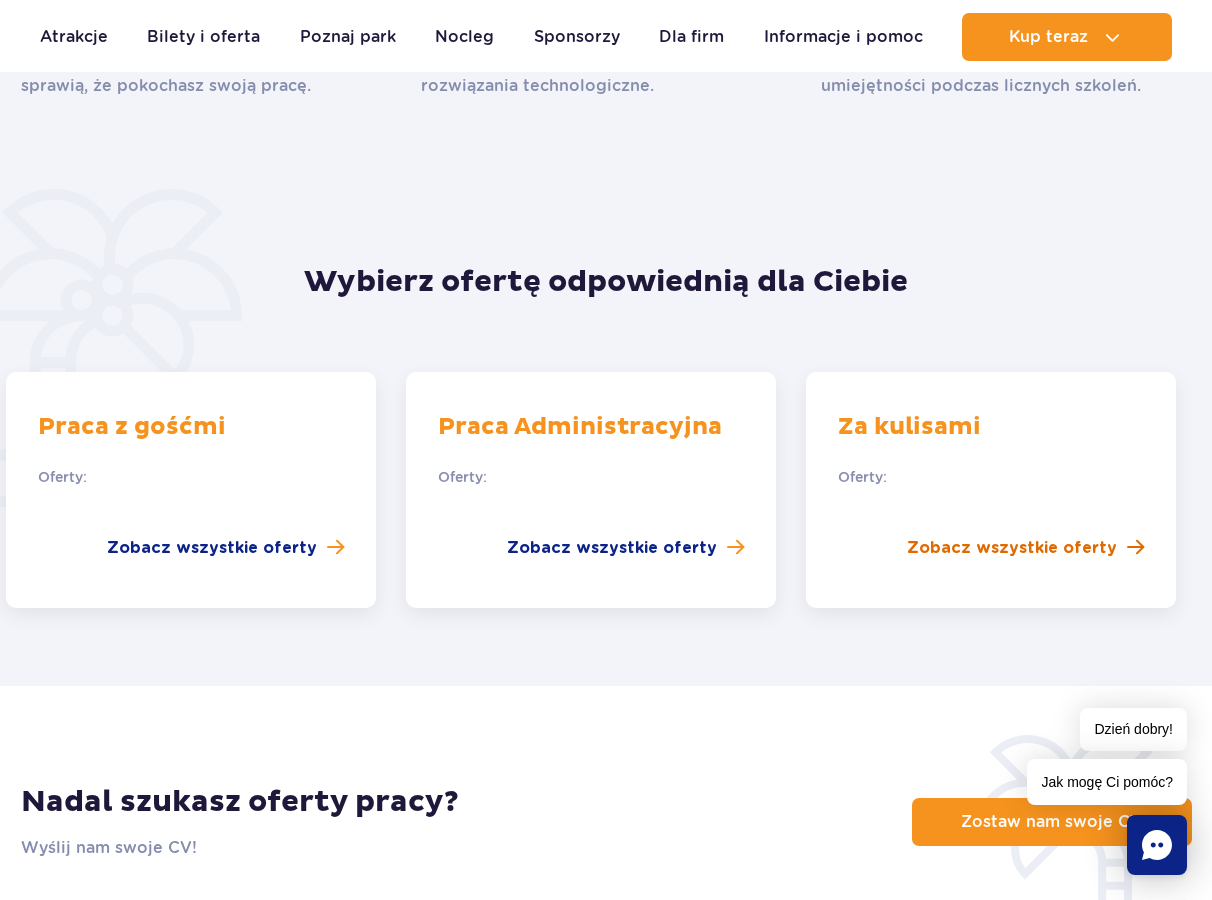 click on "Zobacz wszystkie oferty" at bounding box center (1012, 548) 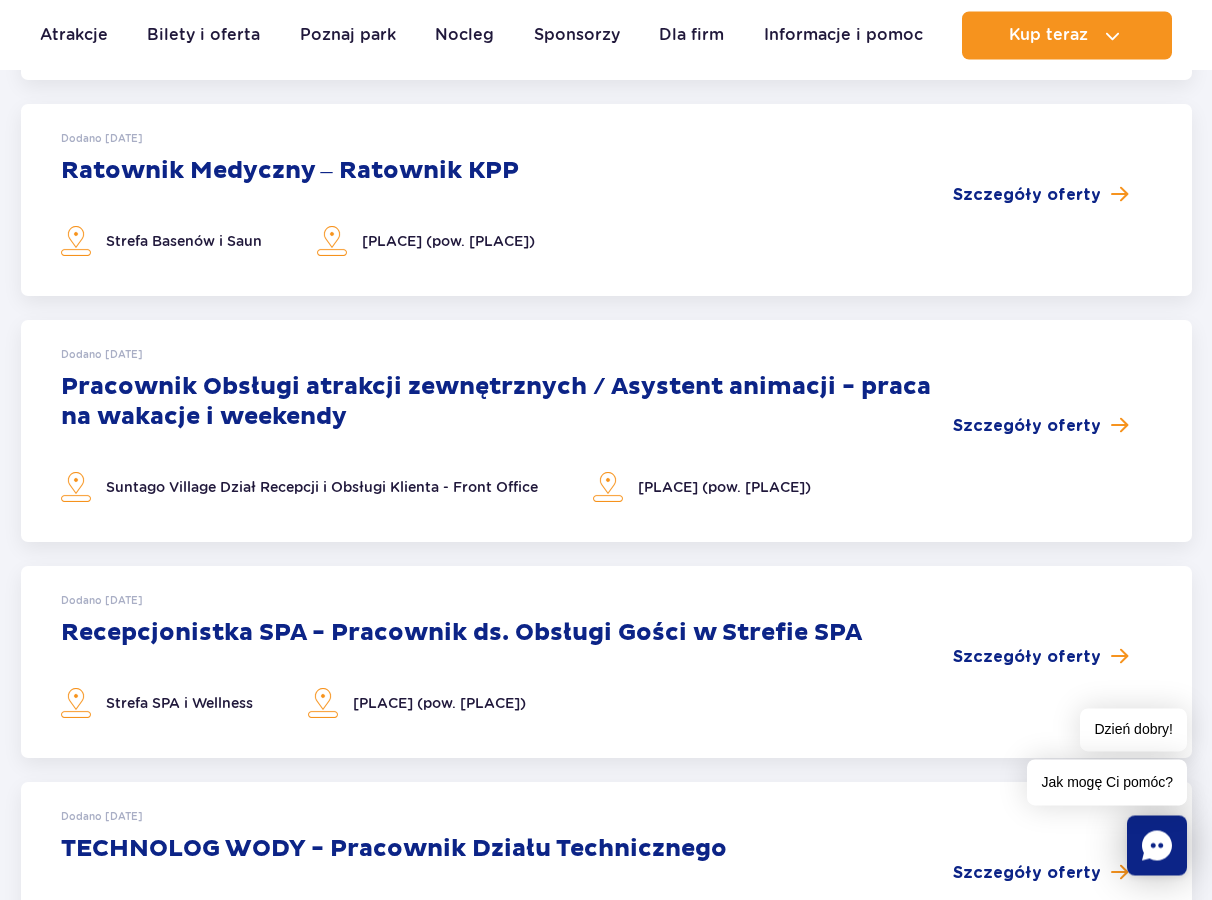scroll, scrollTop: 1326, scrollLeft: 0, axis: vertical 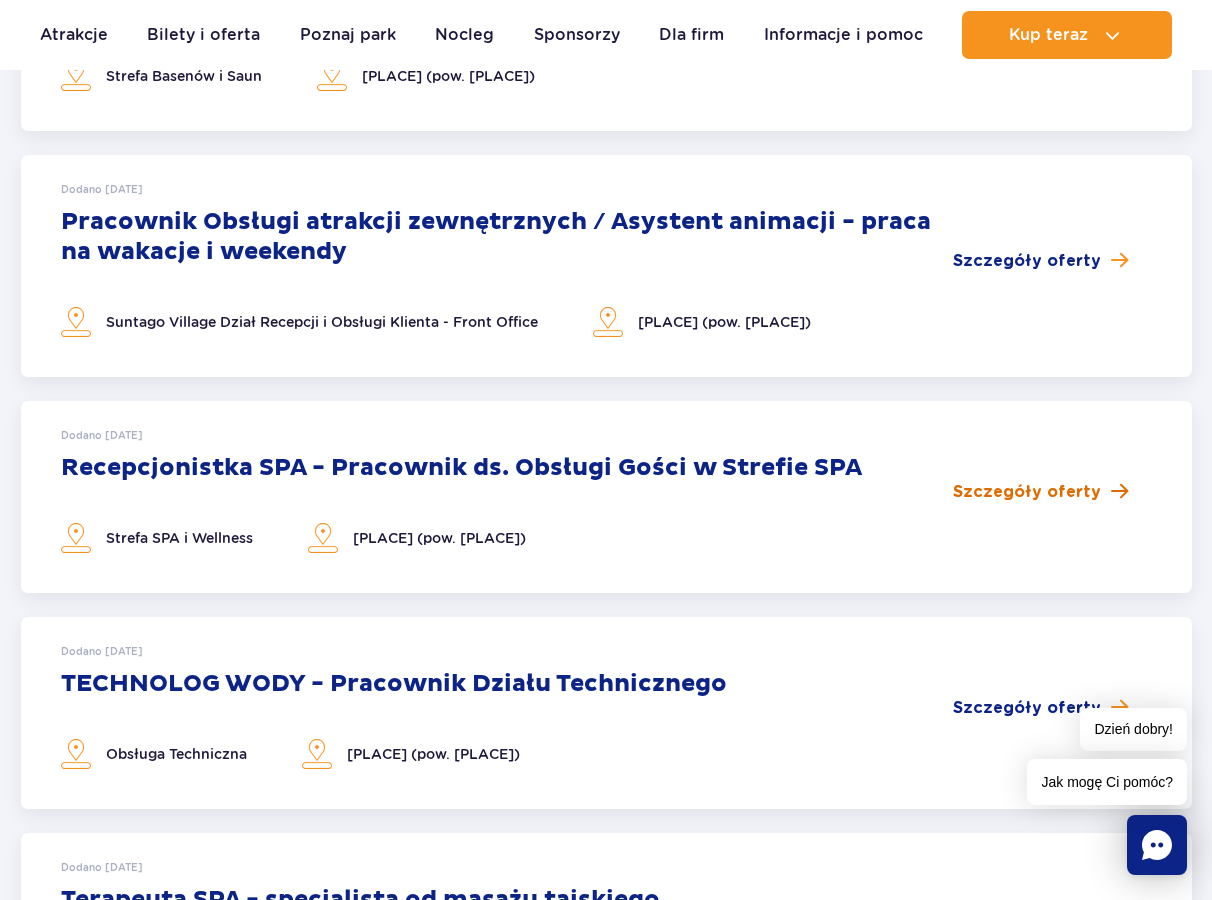 click on "Szczegóły oferty" at bounding box center (1027, 492) 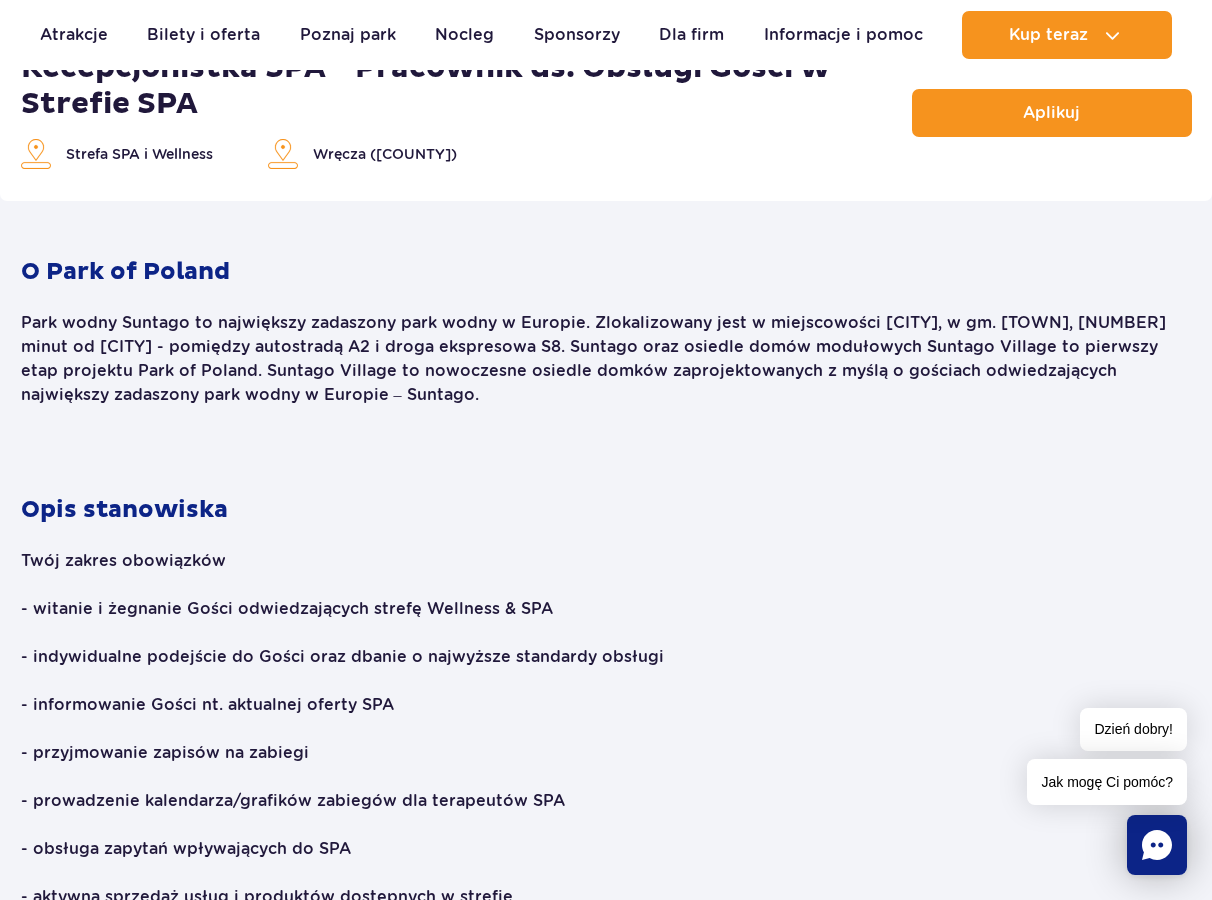 scroll, scrollTop: 0, scrollLeft: 0, axis: both 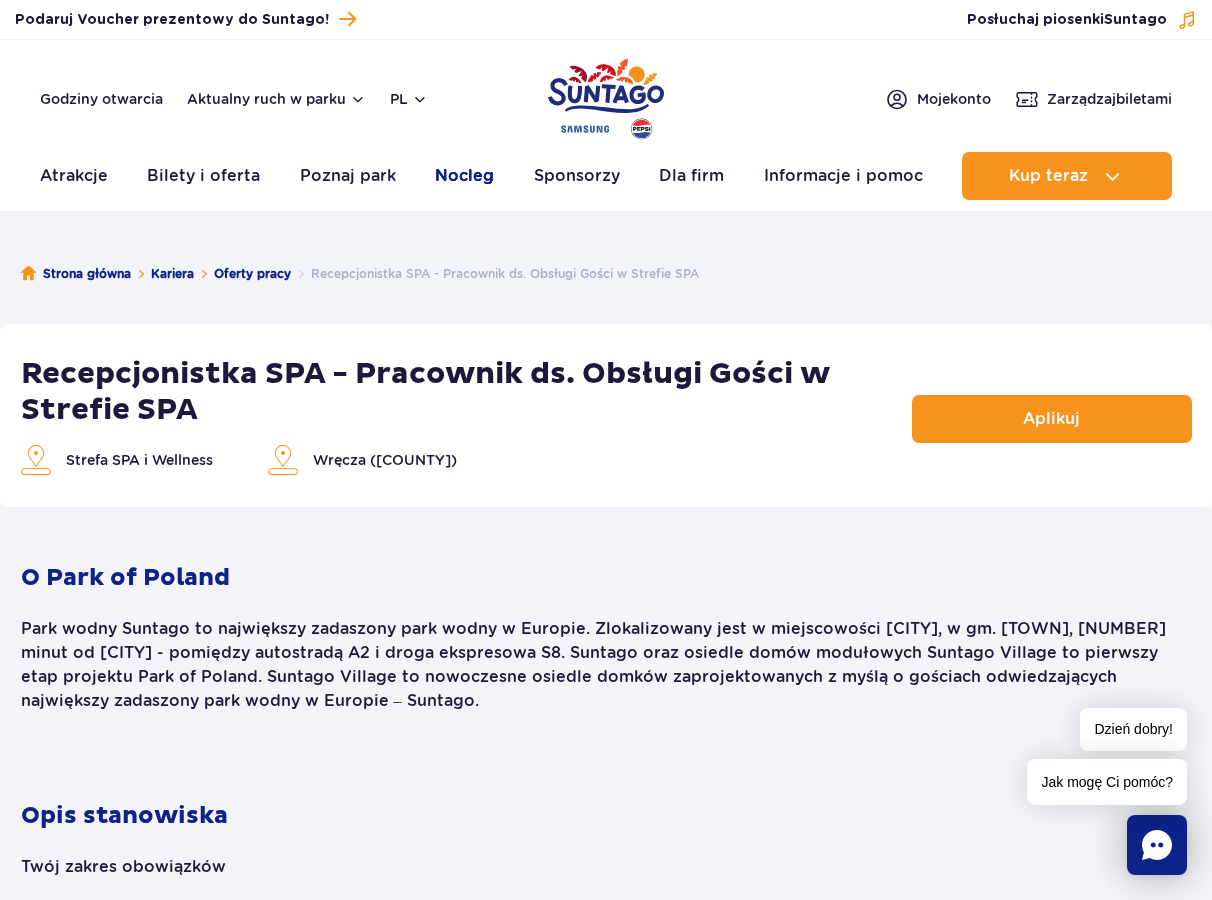 click on "Nocleg" at bounding box center (464, 176) 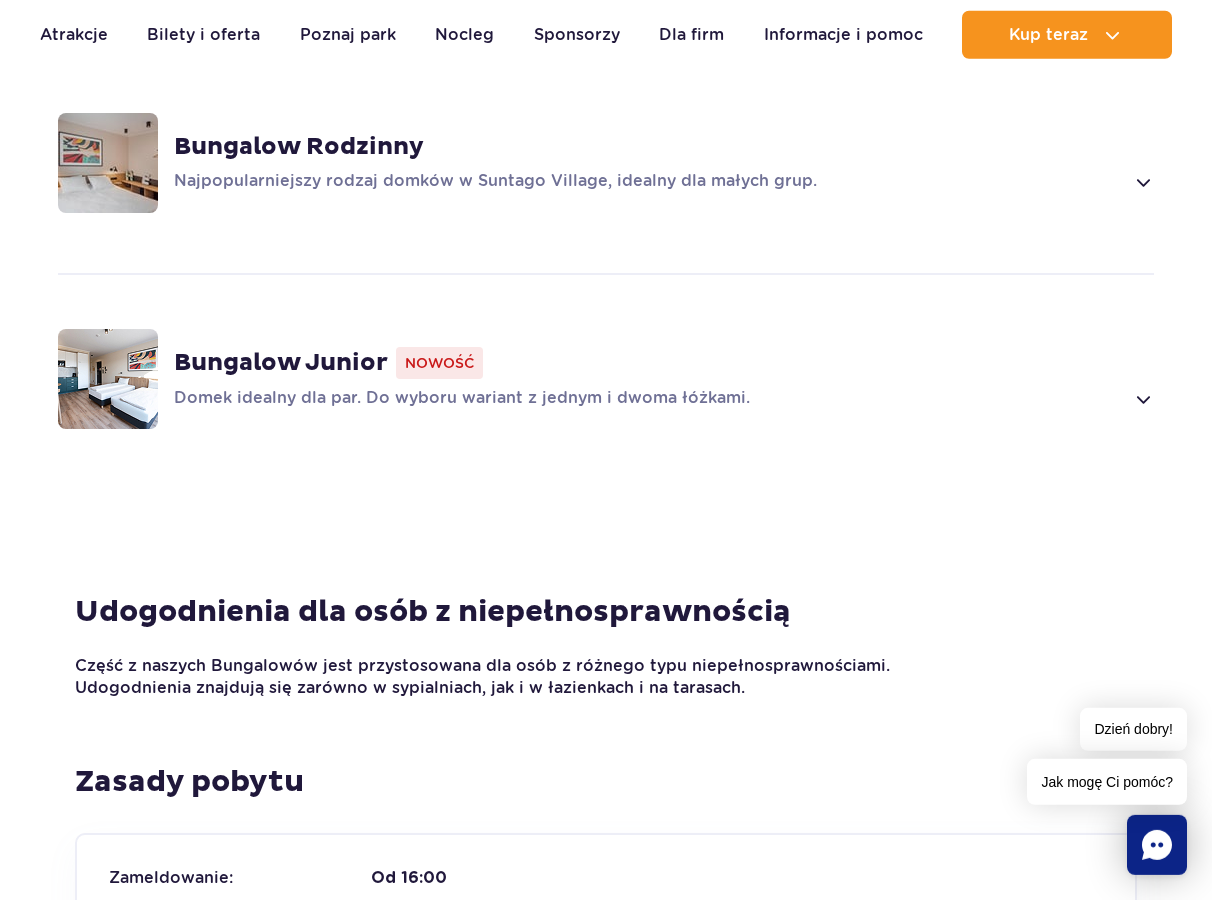 scroll, scrollTop: 1632, scrollLeft: 0, axis: vertical 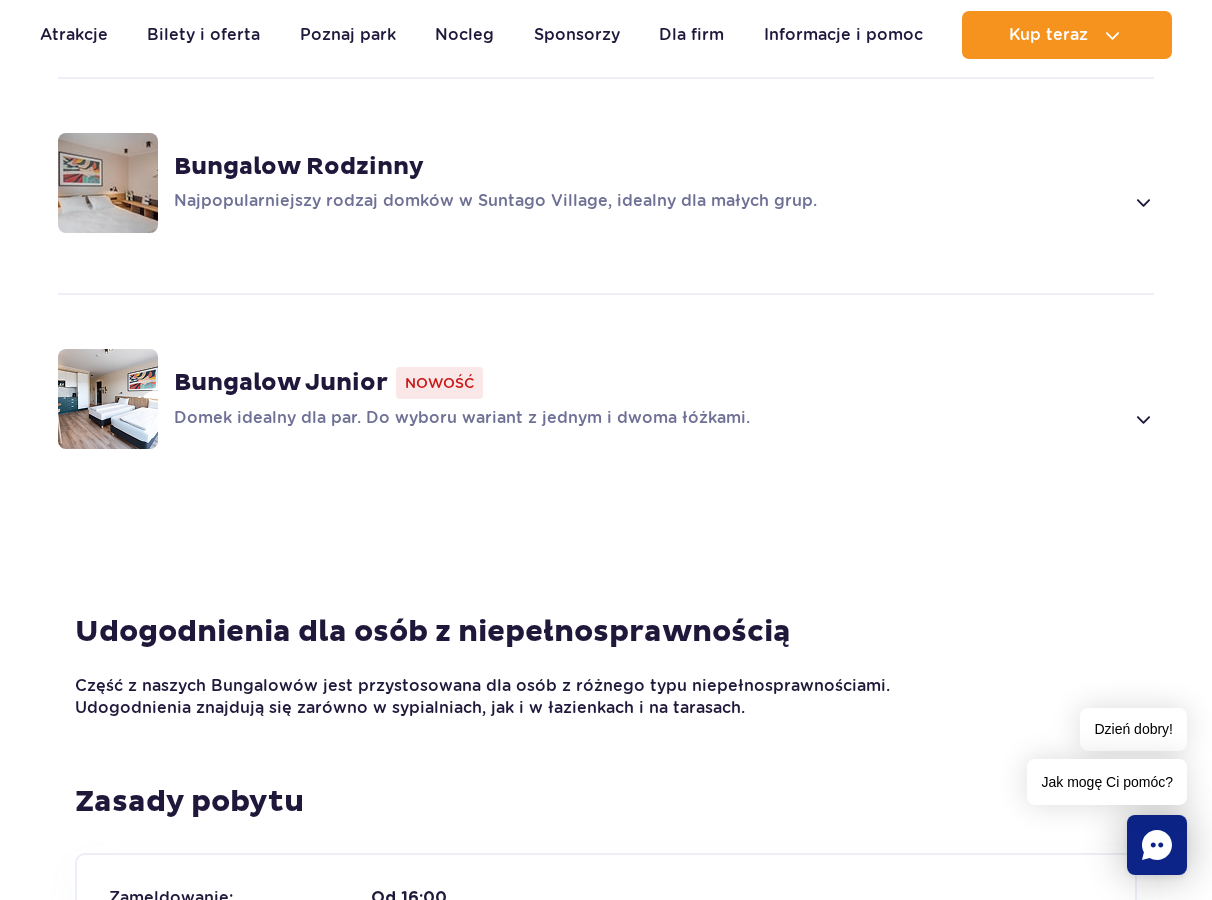 click on "Bungalow Junior" at bounding box center [281, 383] 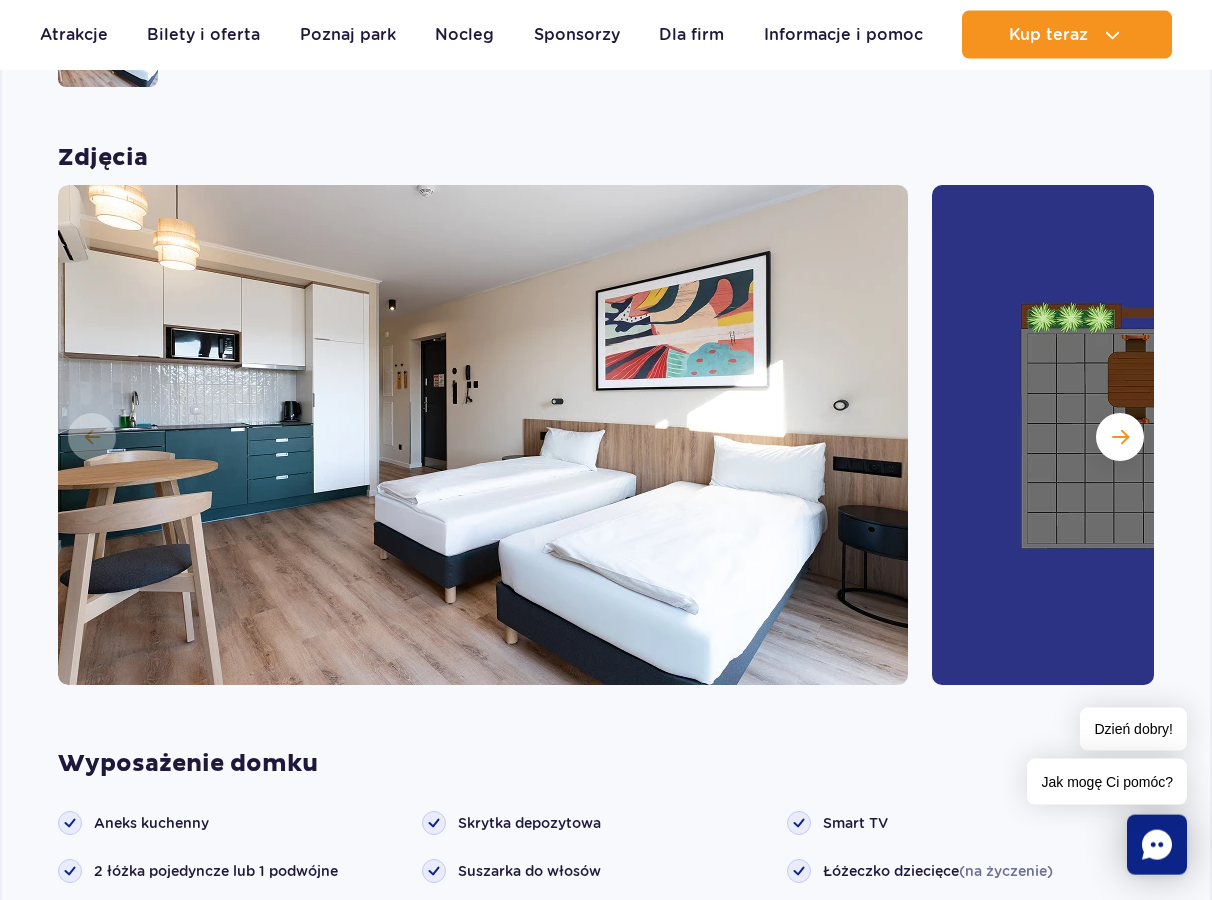 scroll, scrollTop: 2139, scrollLeft: 0, axis: vertical 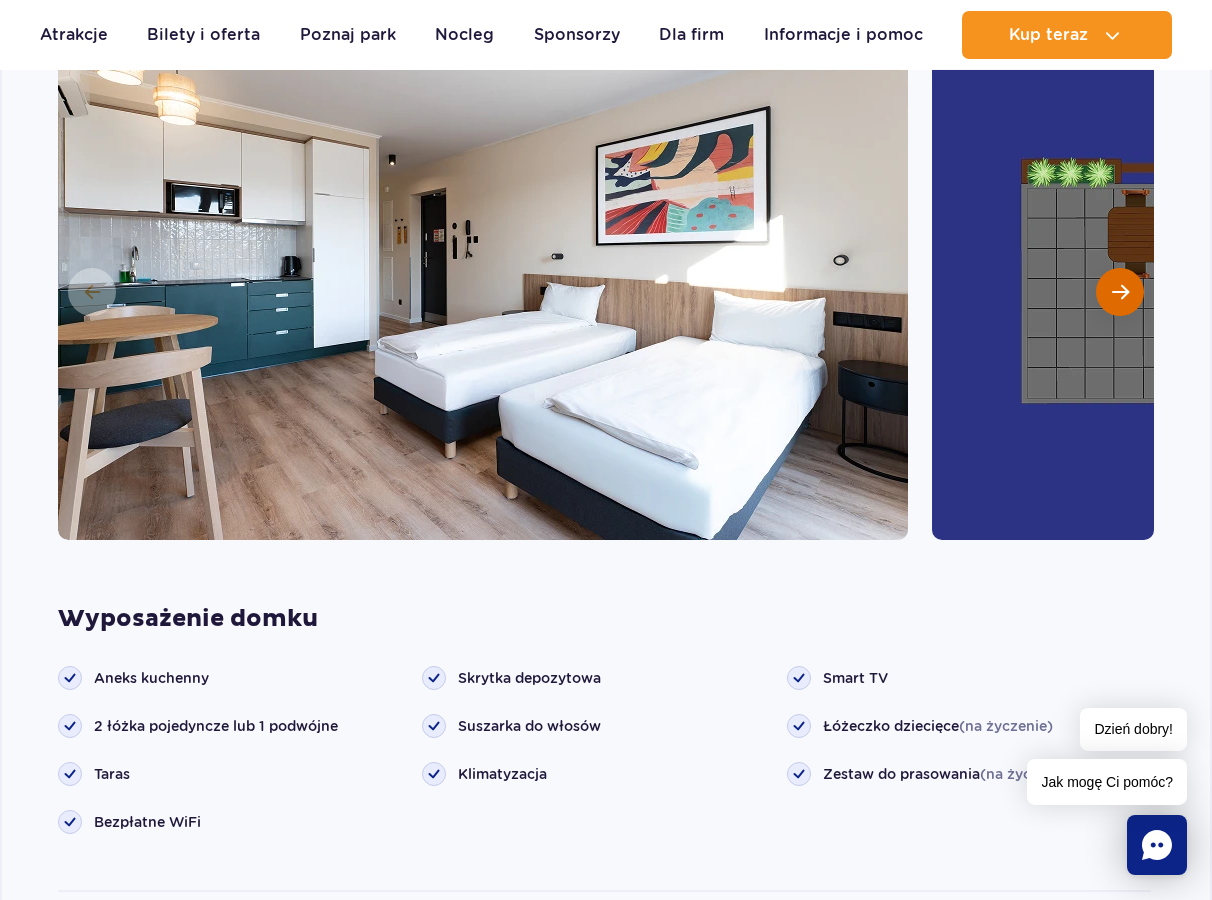 click at bounding box center (1120, 292) 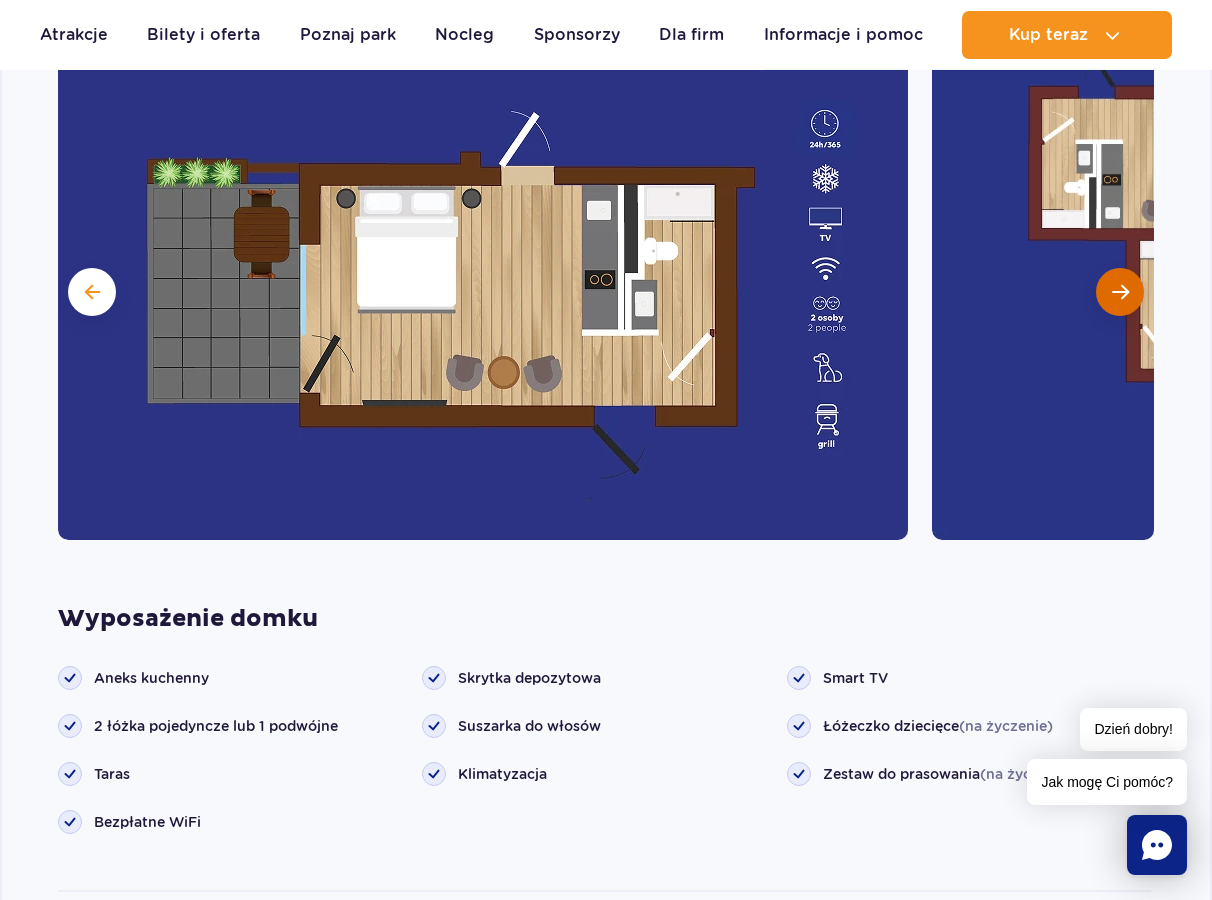 click at bounding box center (1120, 292) 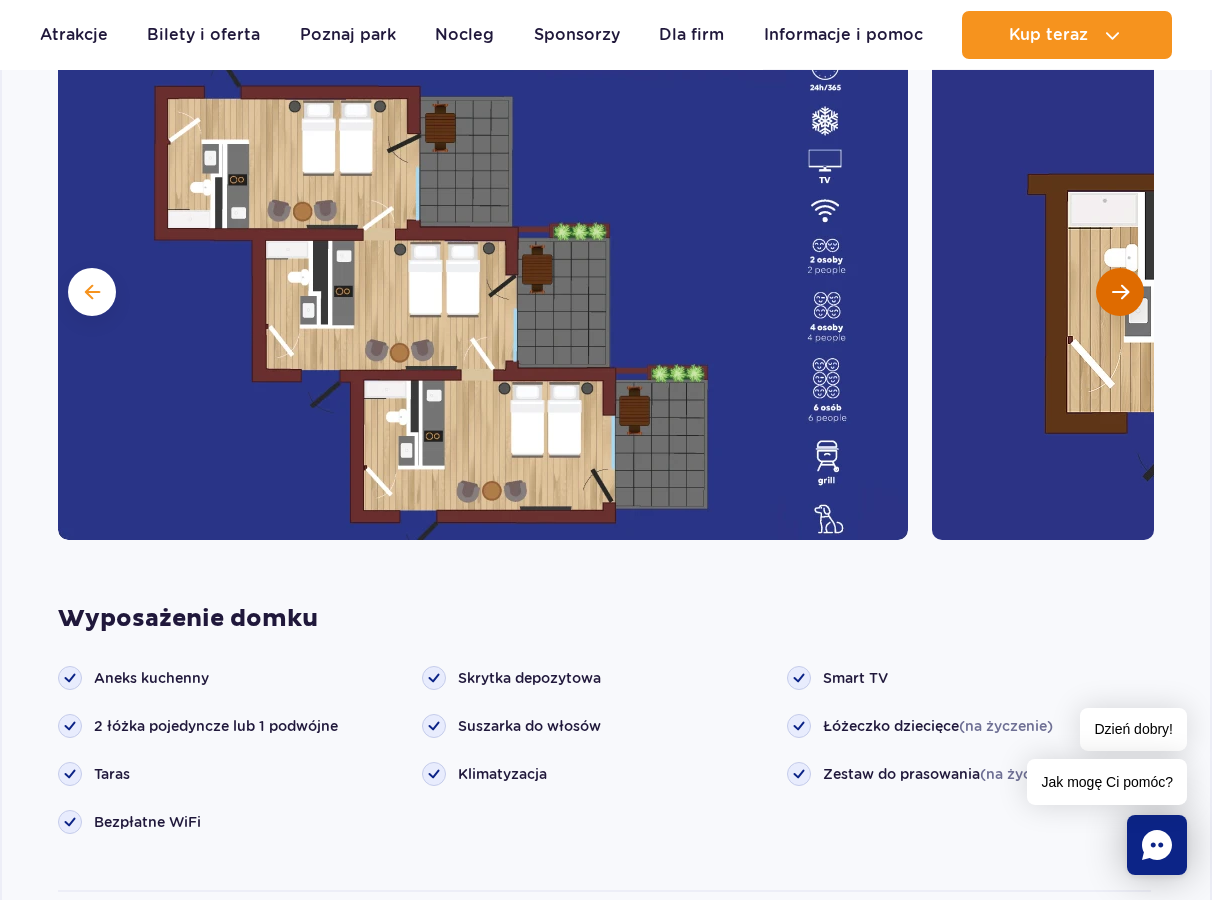 click at bounding box center [1120, 292] 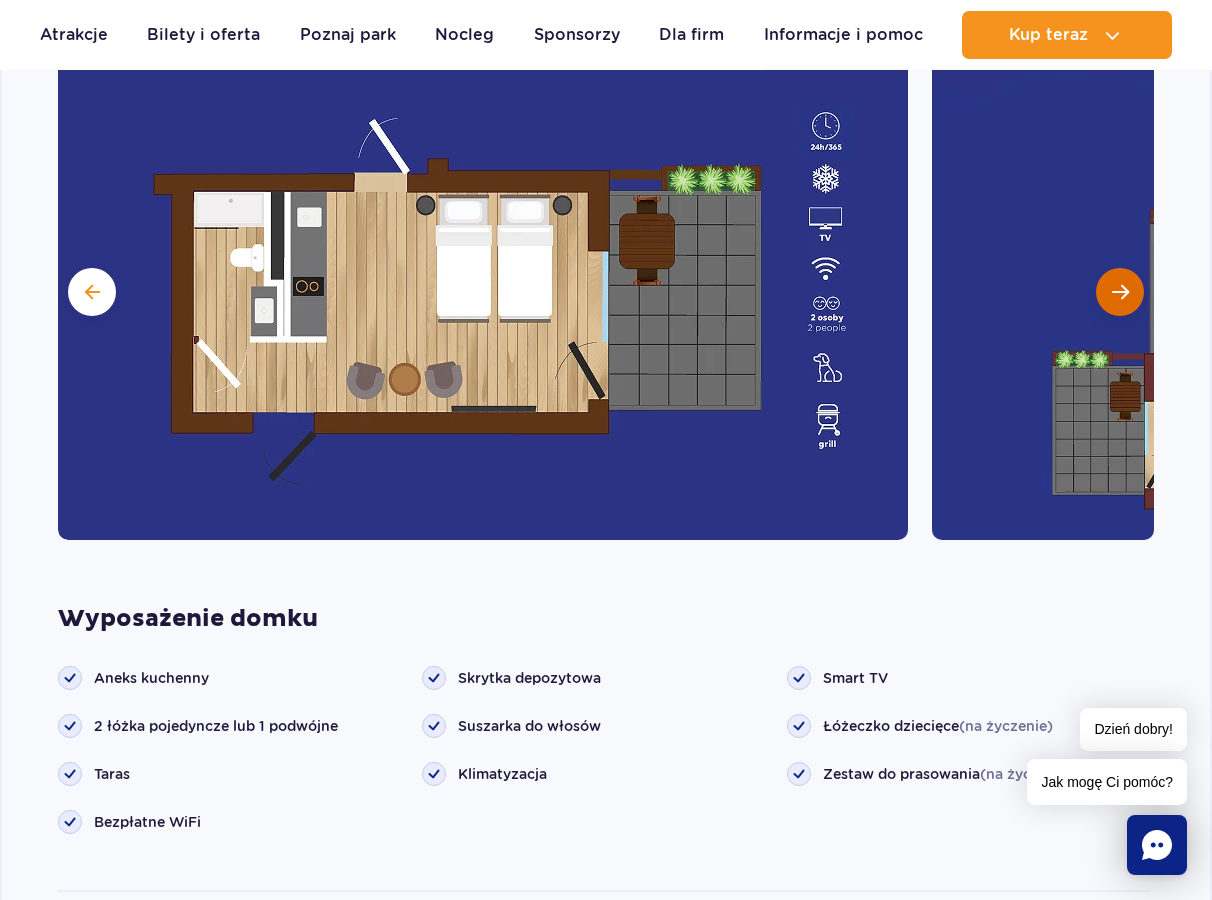 click at bounding box center [1120, 292] 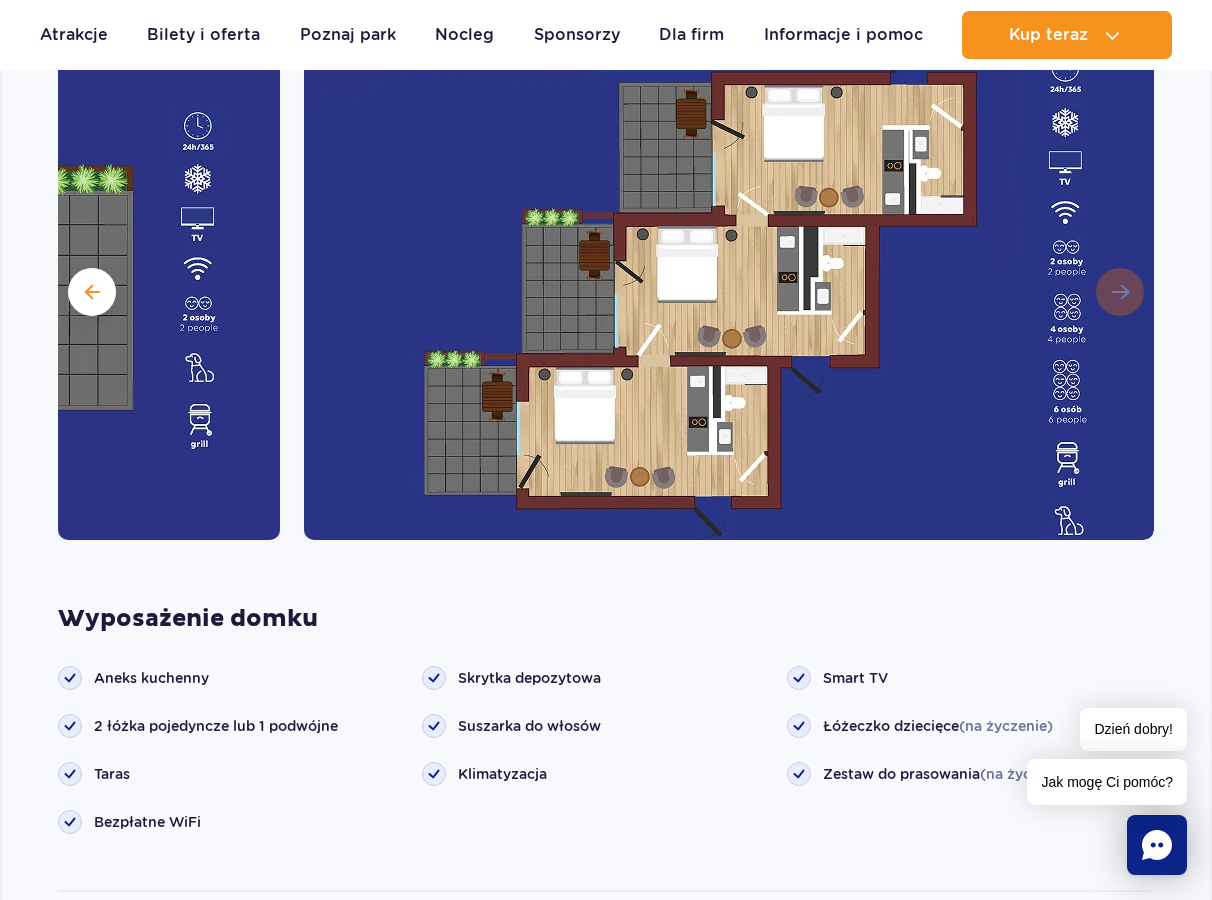 click at bounding box center (729, 290) 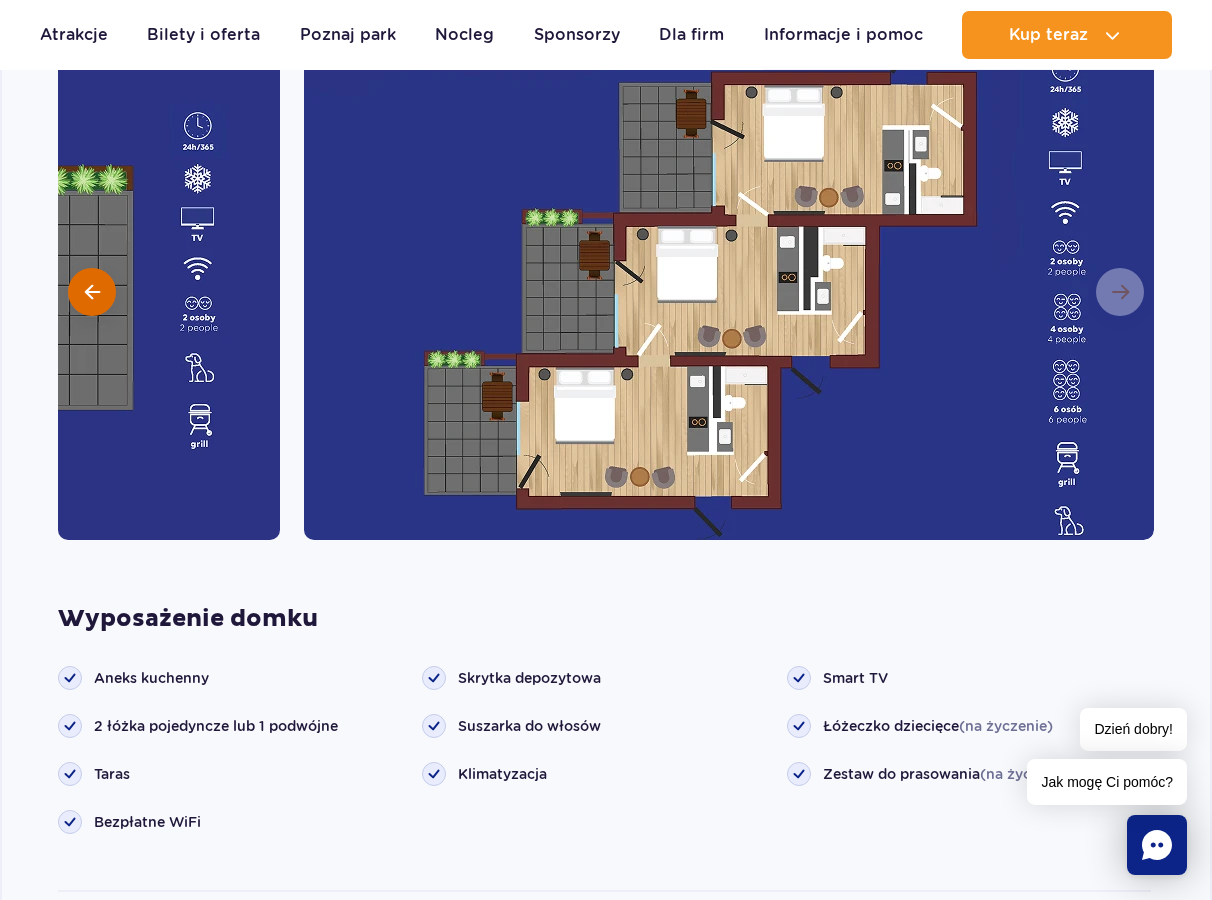 click at bounding box center (92, 292) 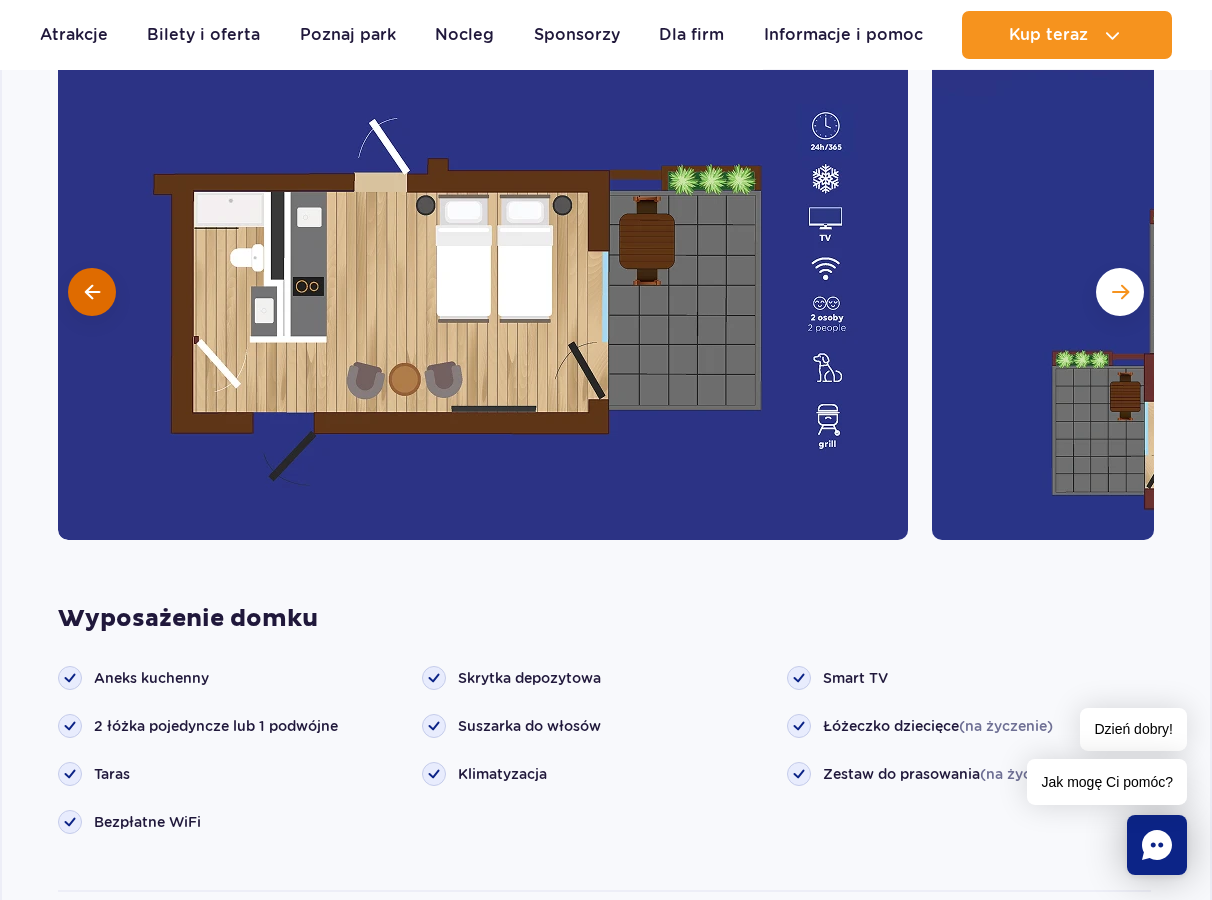 click at bounding box center (92, 292) 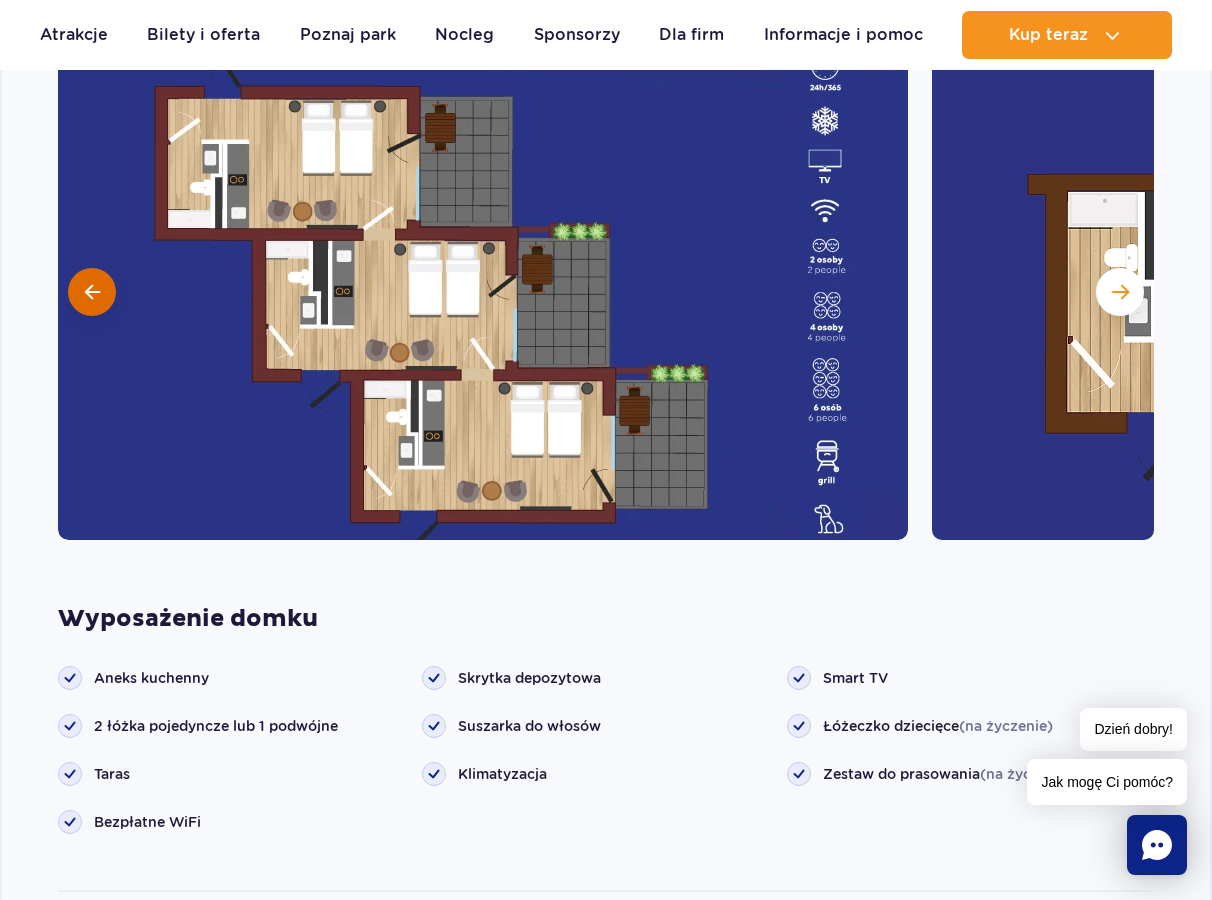 click at bounding box center (92, 292) 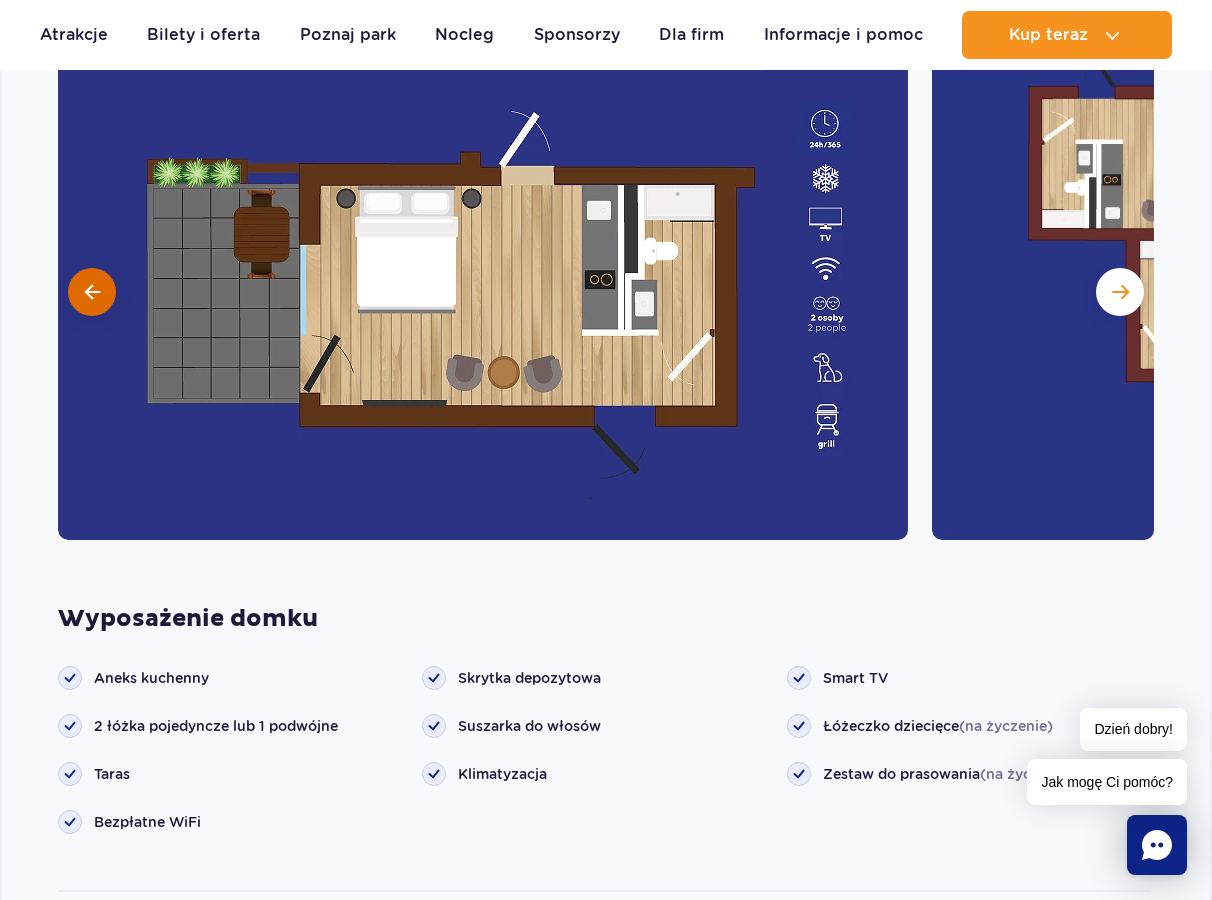 click at bounding box center [92, 292] 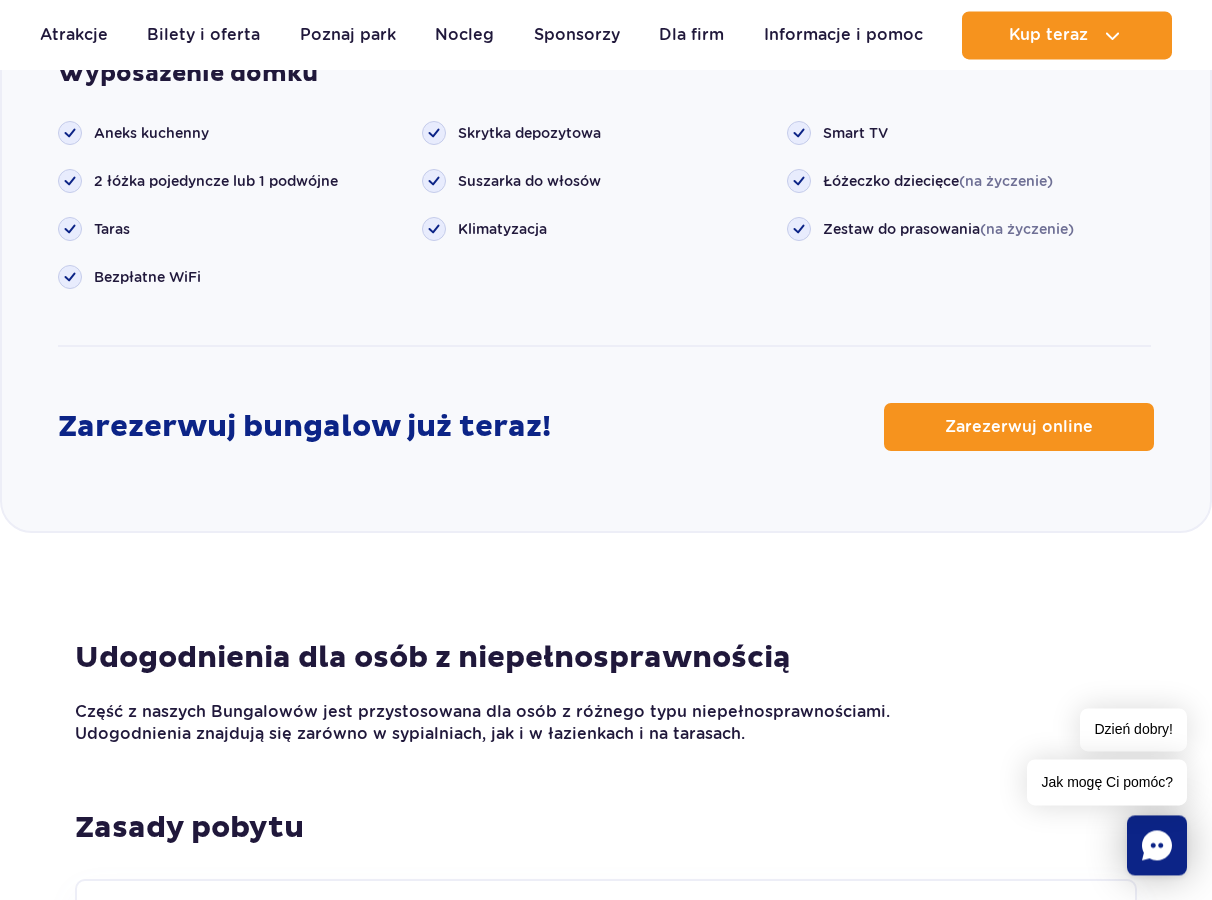 scroll, scrollTop: 2751, scrollLeft: 0, axis: vertical 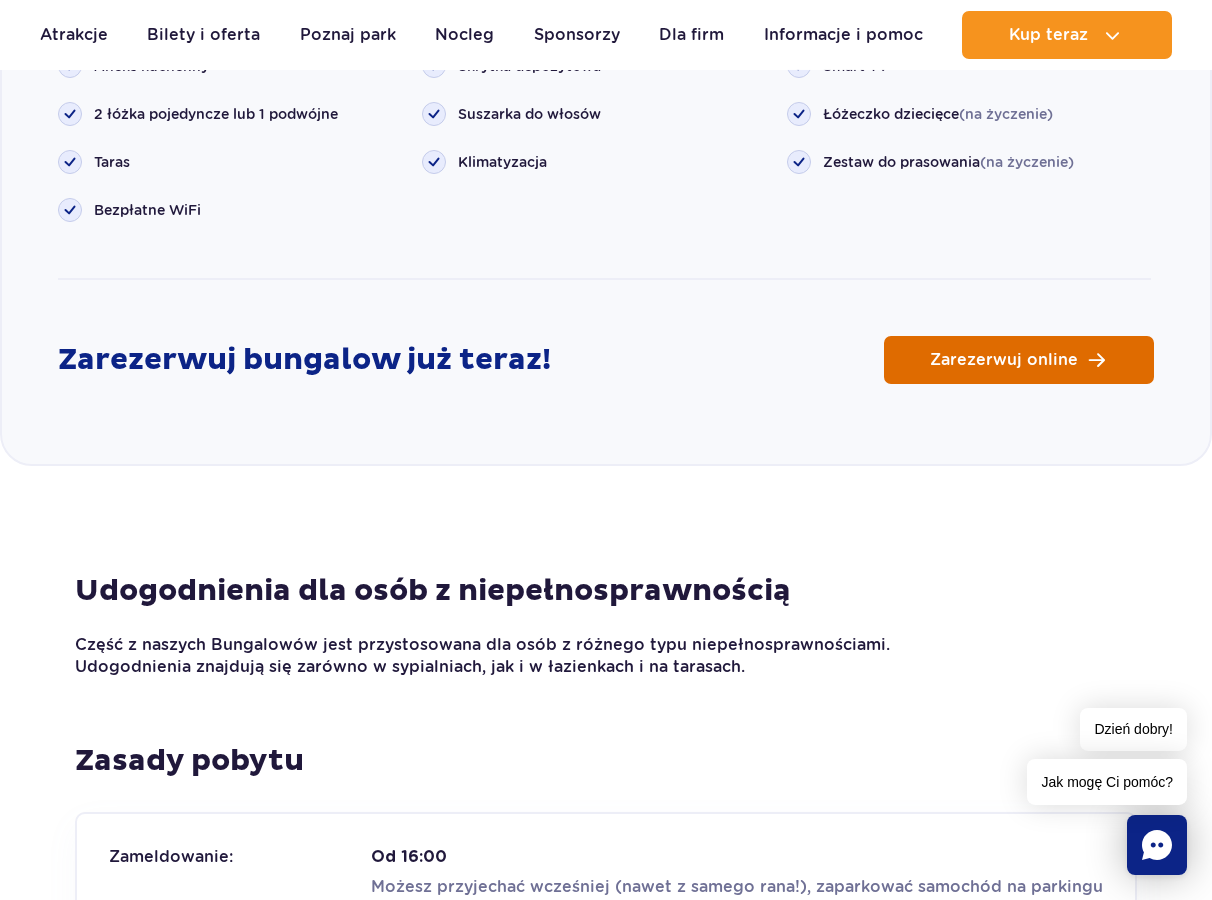 click on "Zarezerwuj online" at bounding box center (1019, 360) 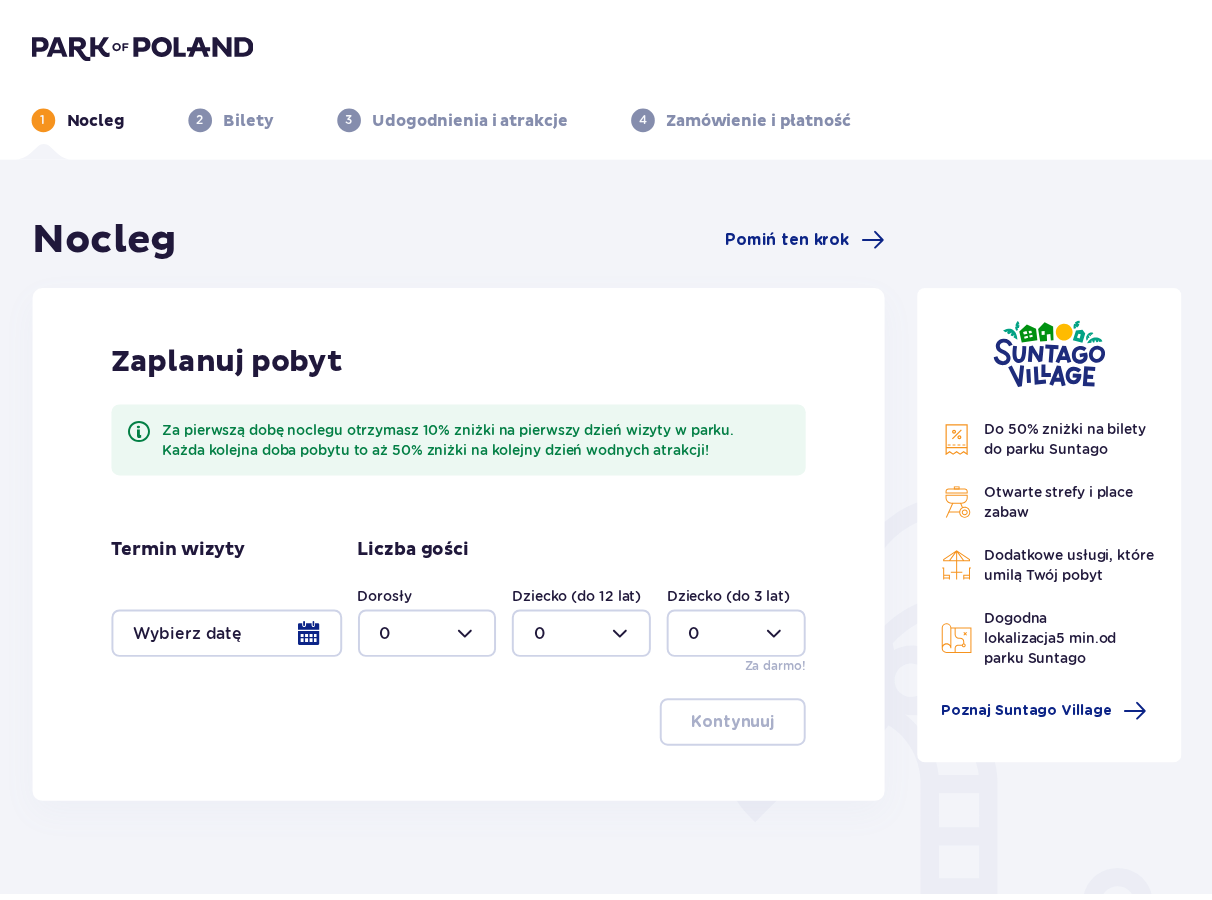 scroll, scrollTop: 0, scrollLeft: 0, axis: both 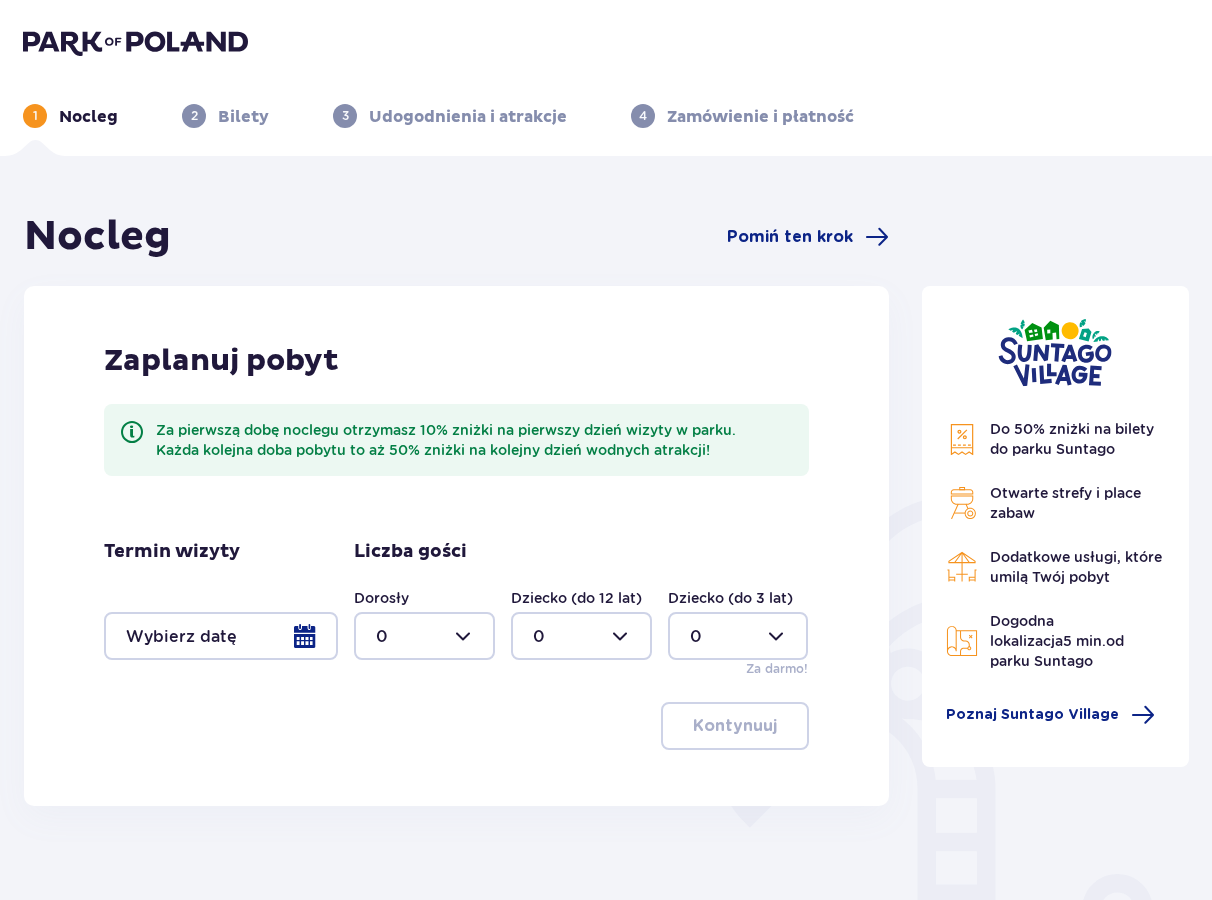 click at bounding box center [424, 636] 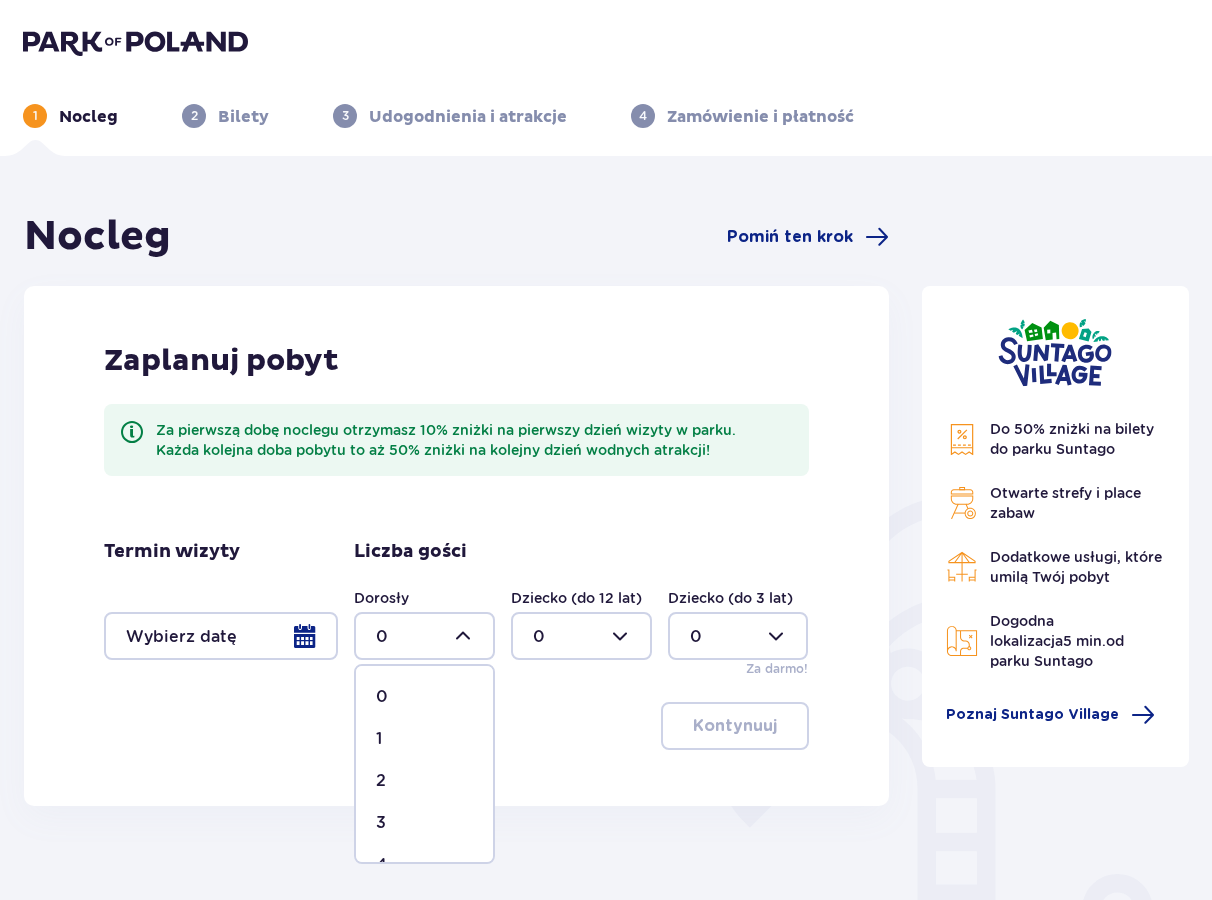 click on "1" at bounding box center [424, 739] 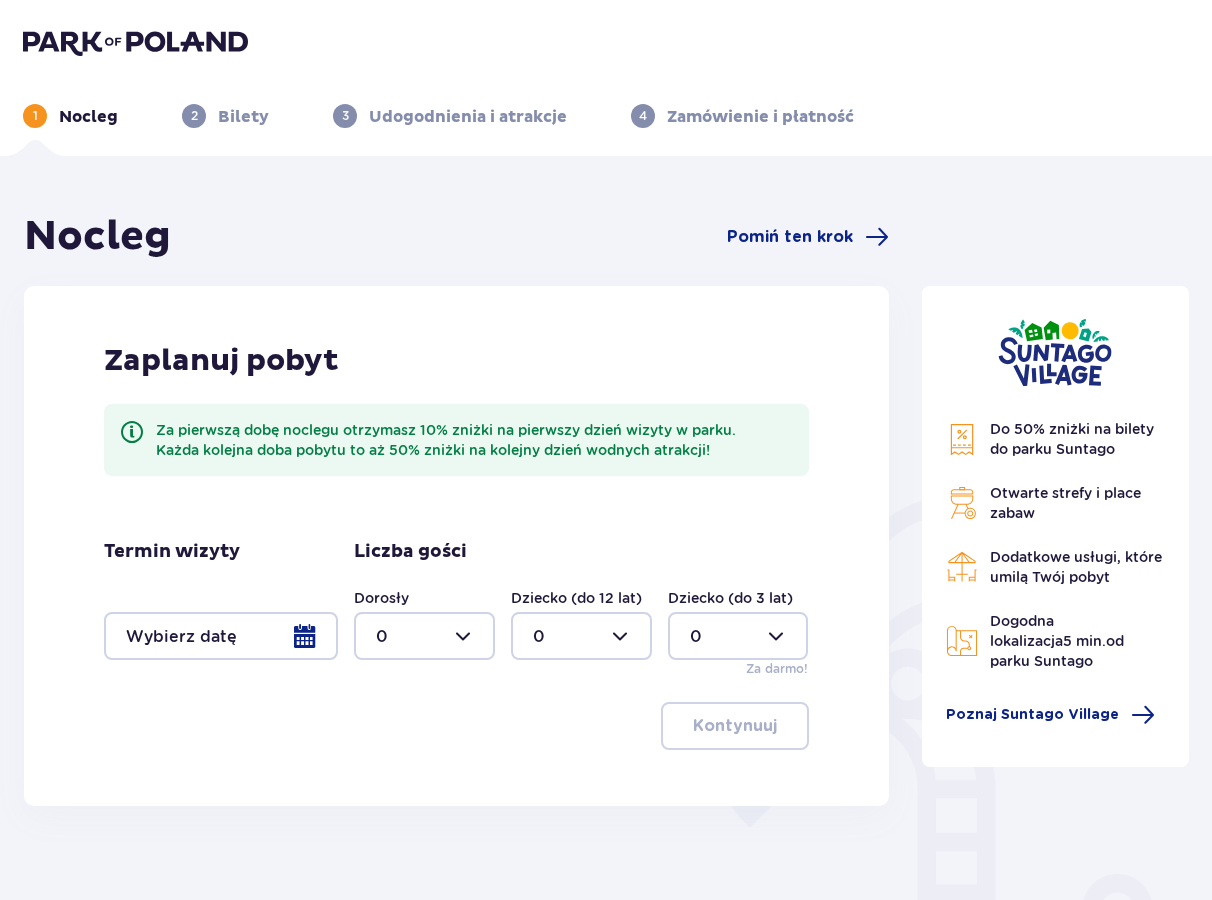 type on "1" 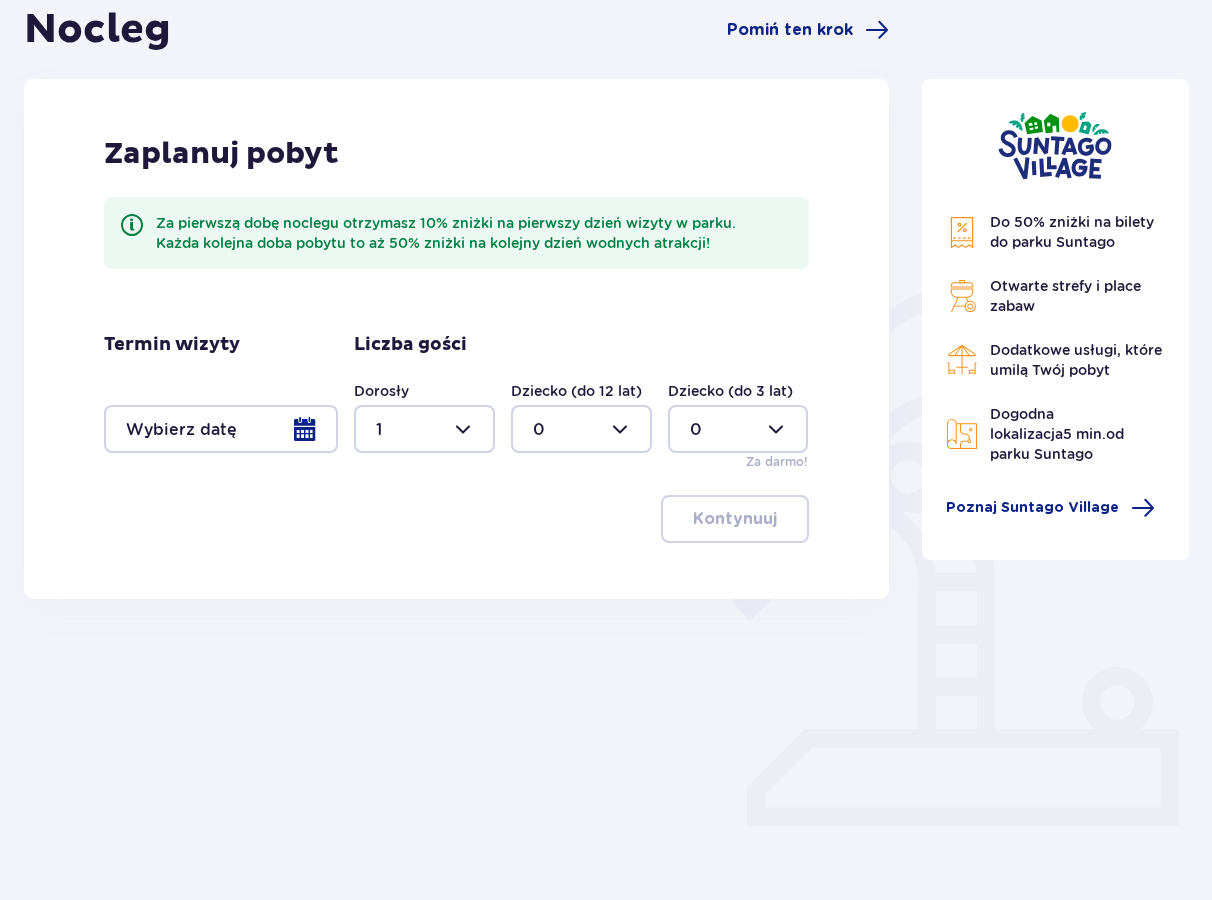 scroll, scrollTop: 211, scrollLeft: 0, axis: vertical 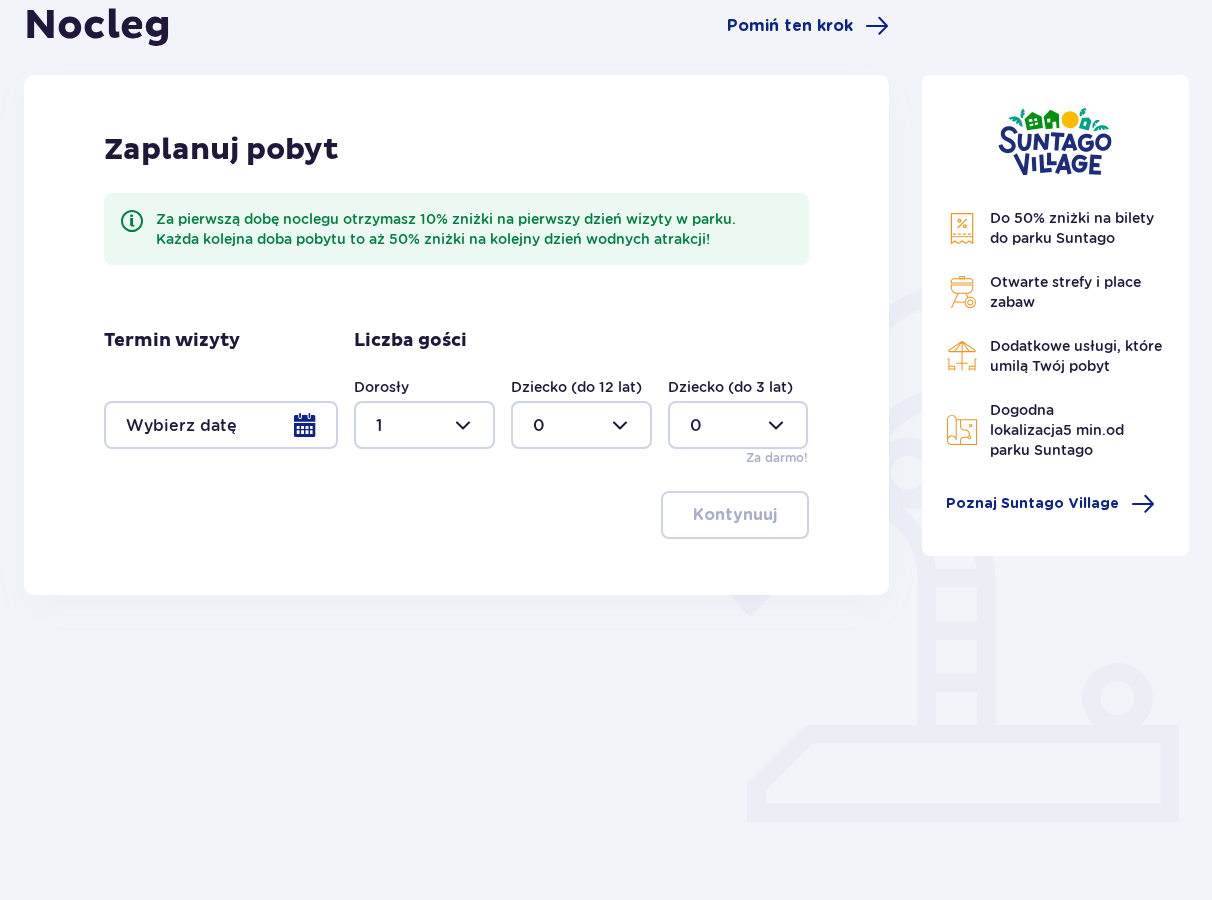 click at bounding box center [221, 425] 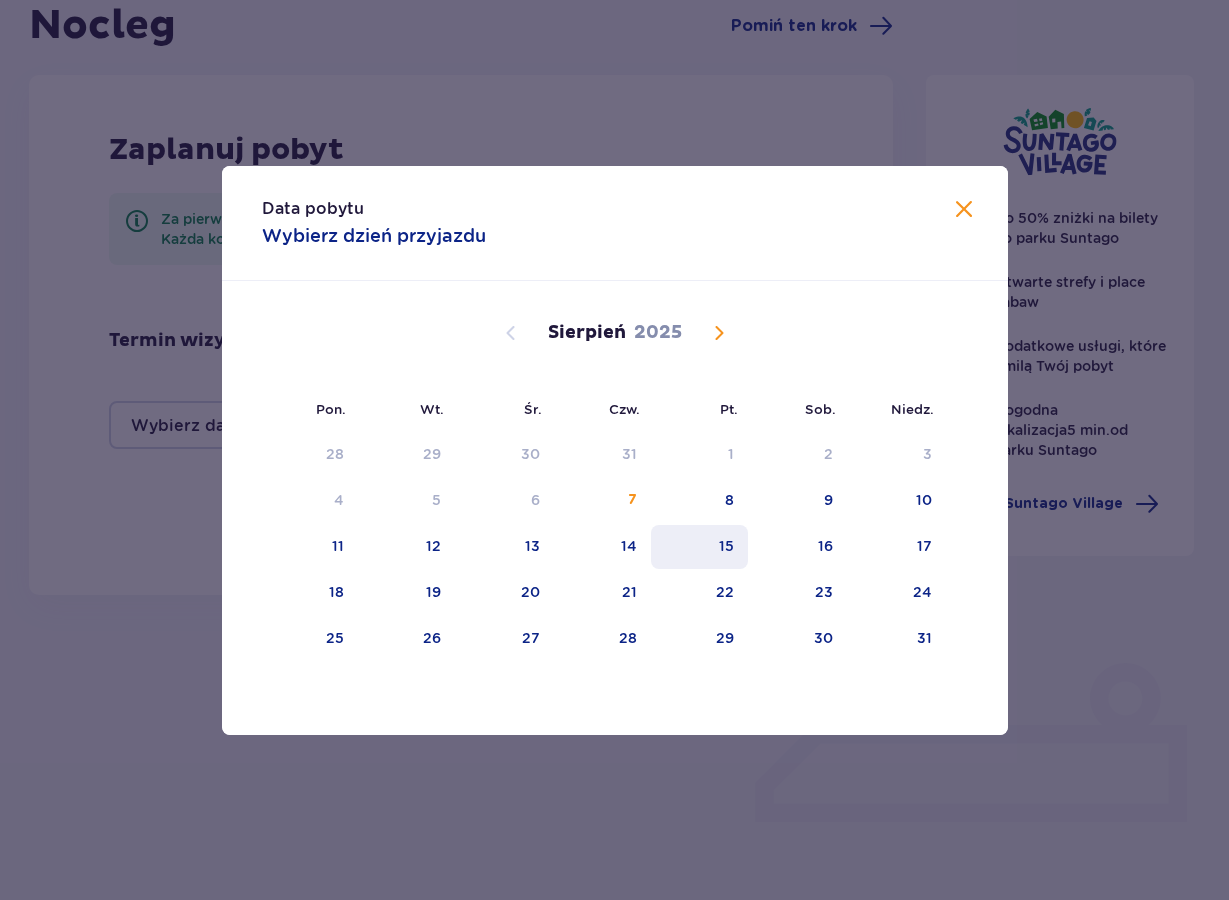 click on "15" at bounding box center (726, 546) 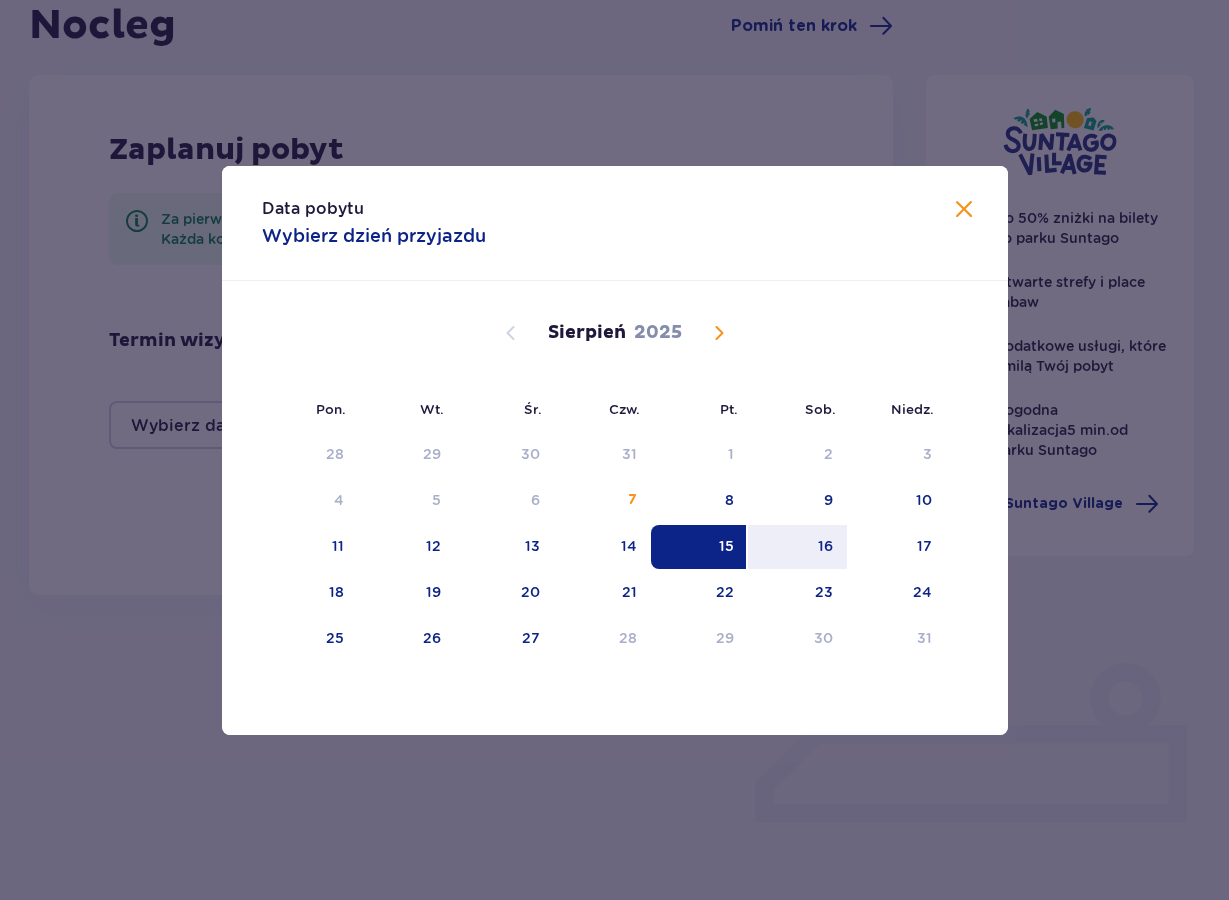 click on "15" at bounding box center (699, 547) 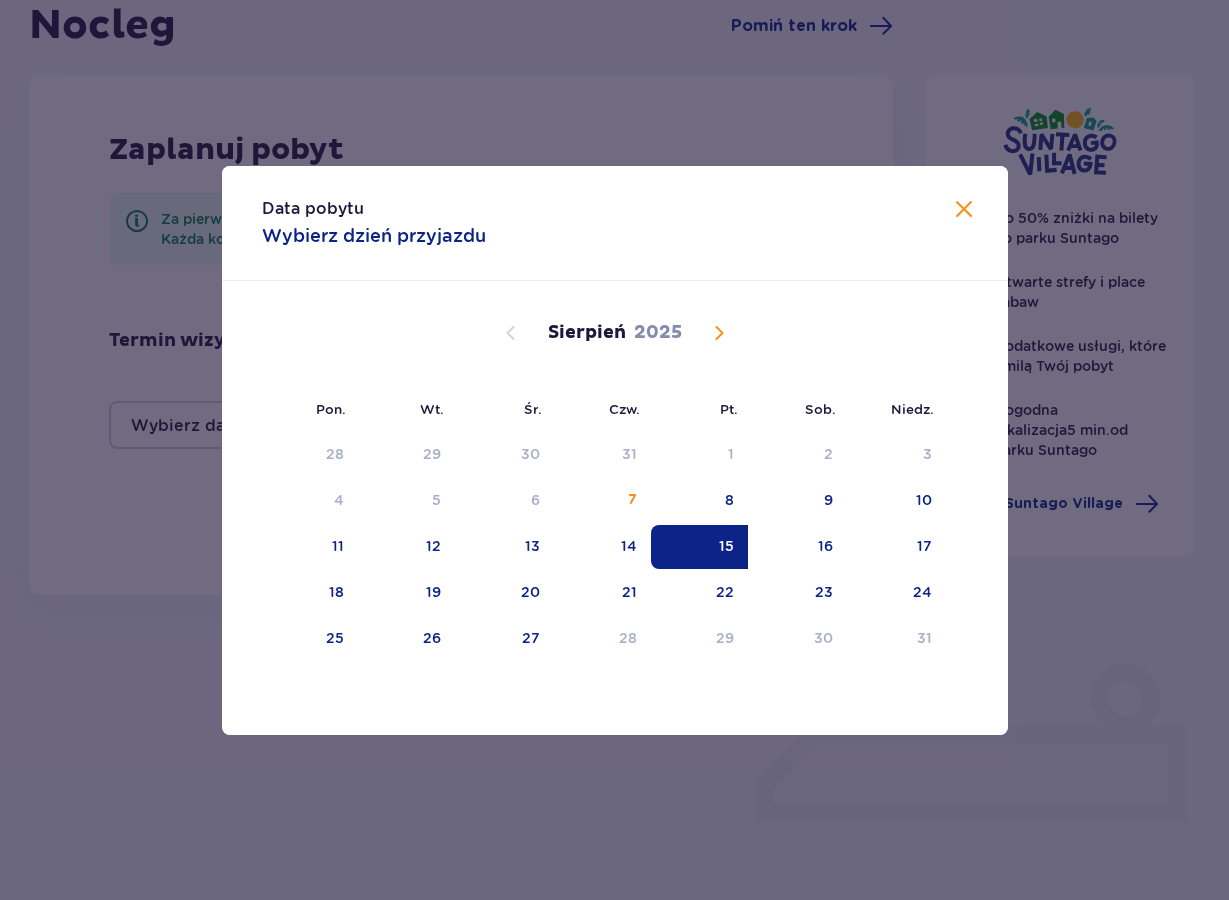 click at bounding box center [964, 210] 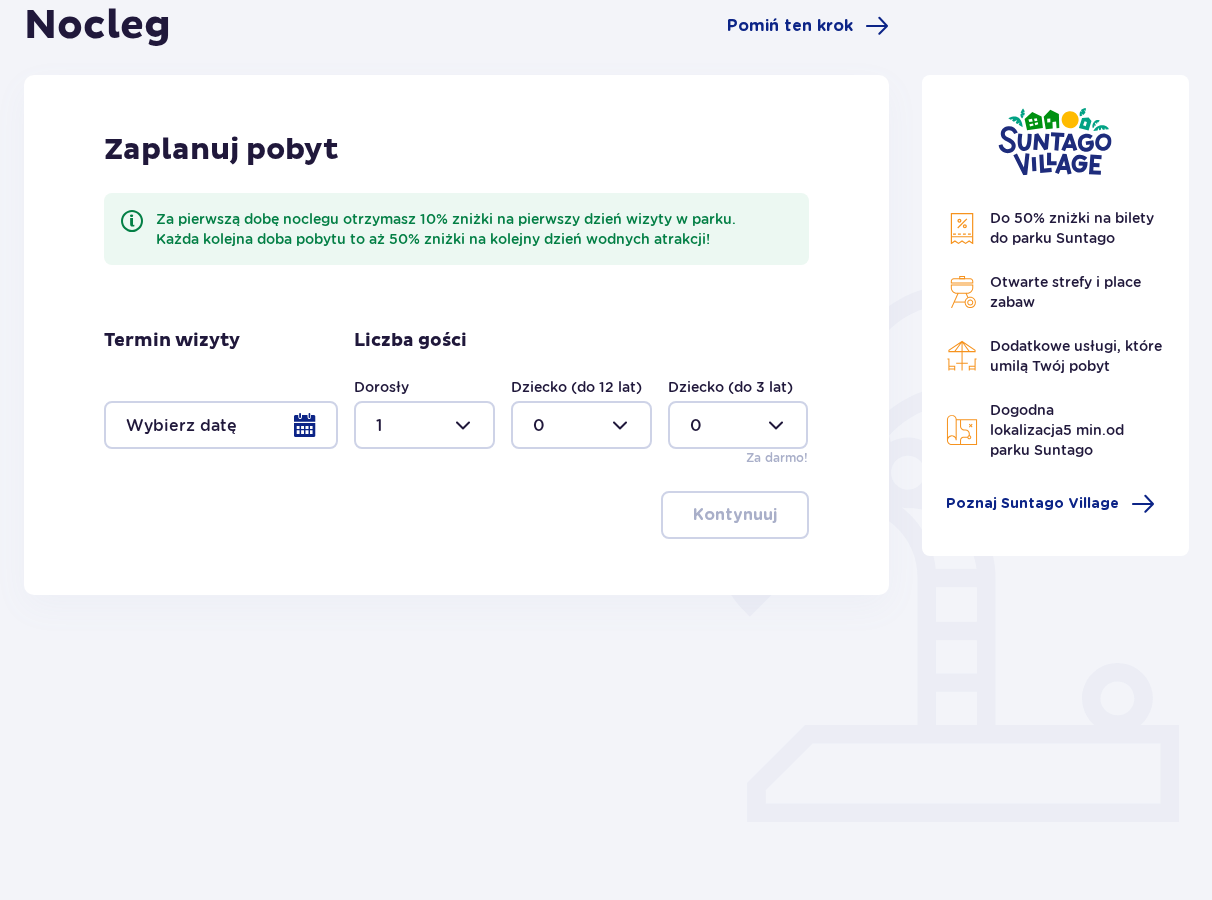 click at bounding box center (221, 425) 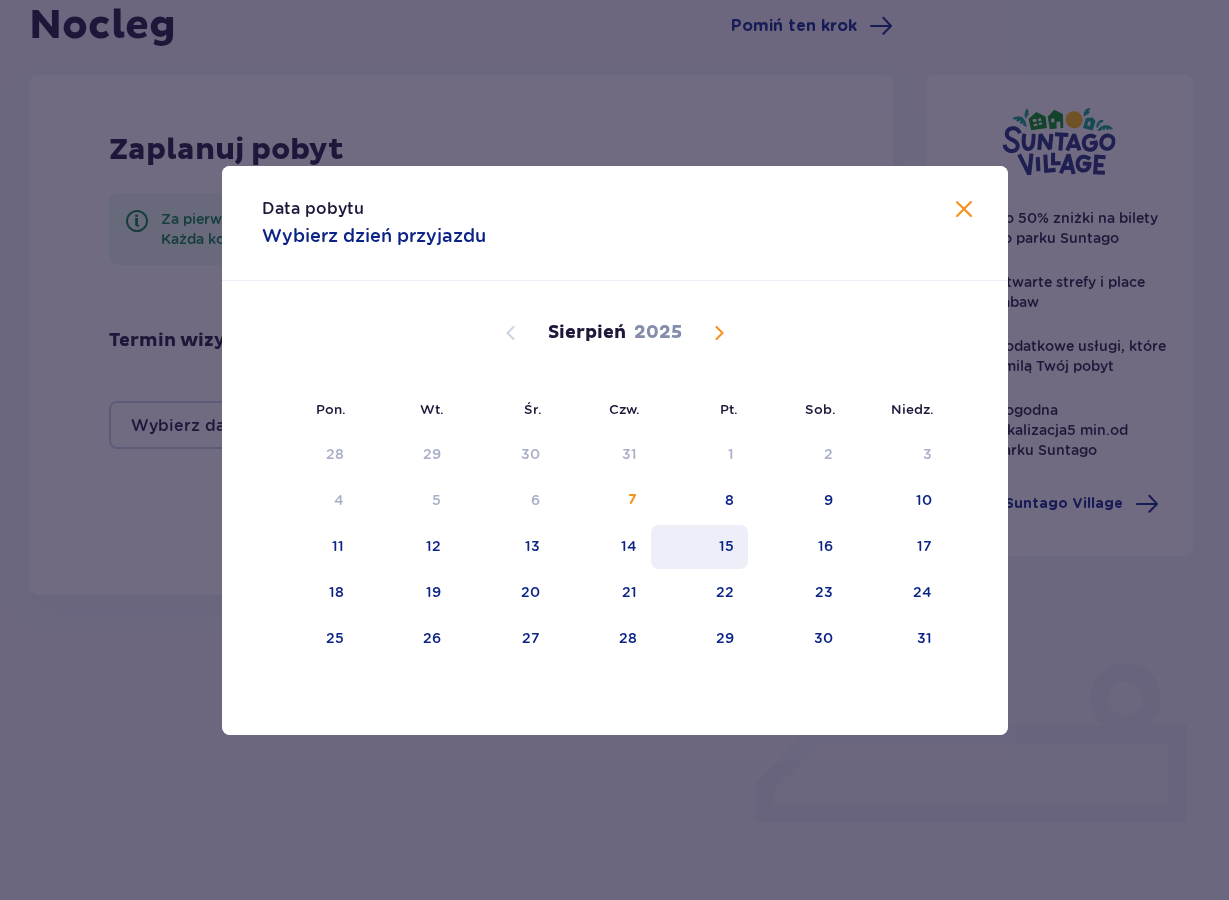 click on "15" at bounding box center (699, 547) 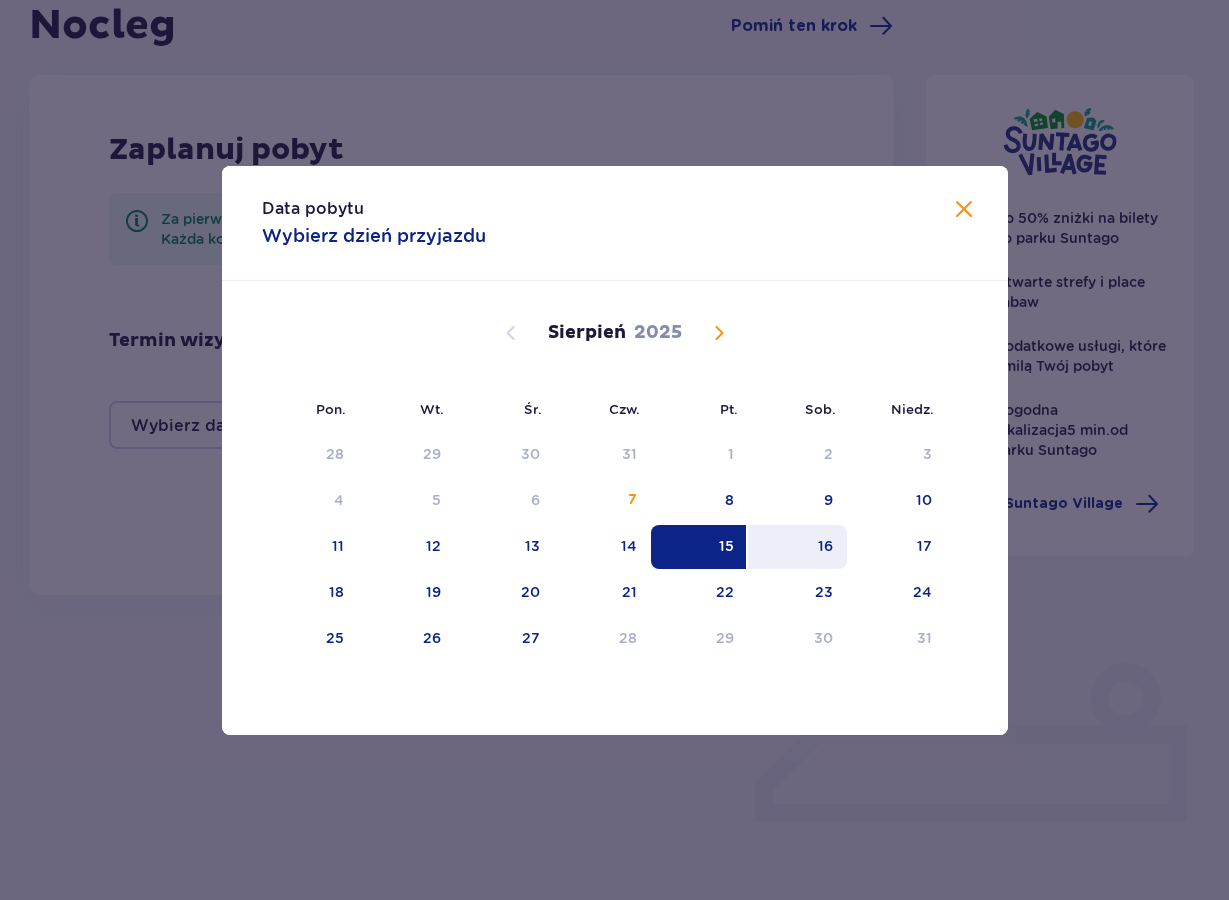 click on "16" at bounding box center (797, 547) 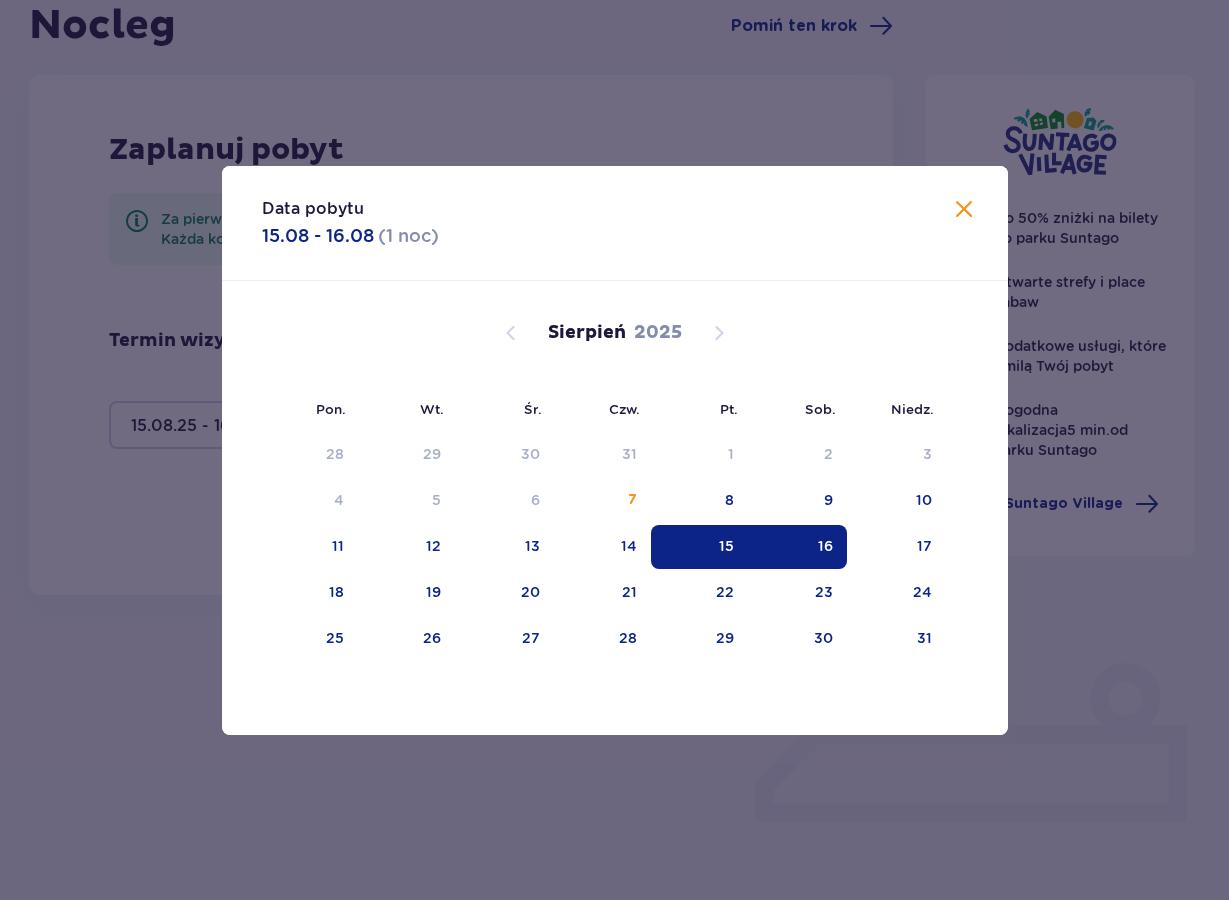 type on "15.08.25 - 16.08.25" 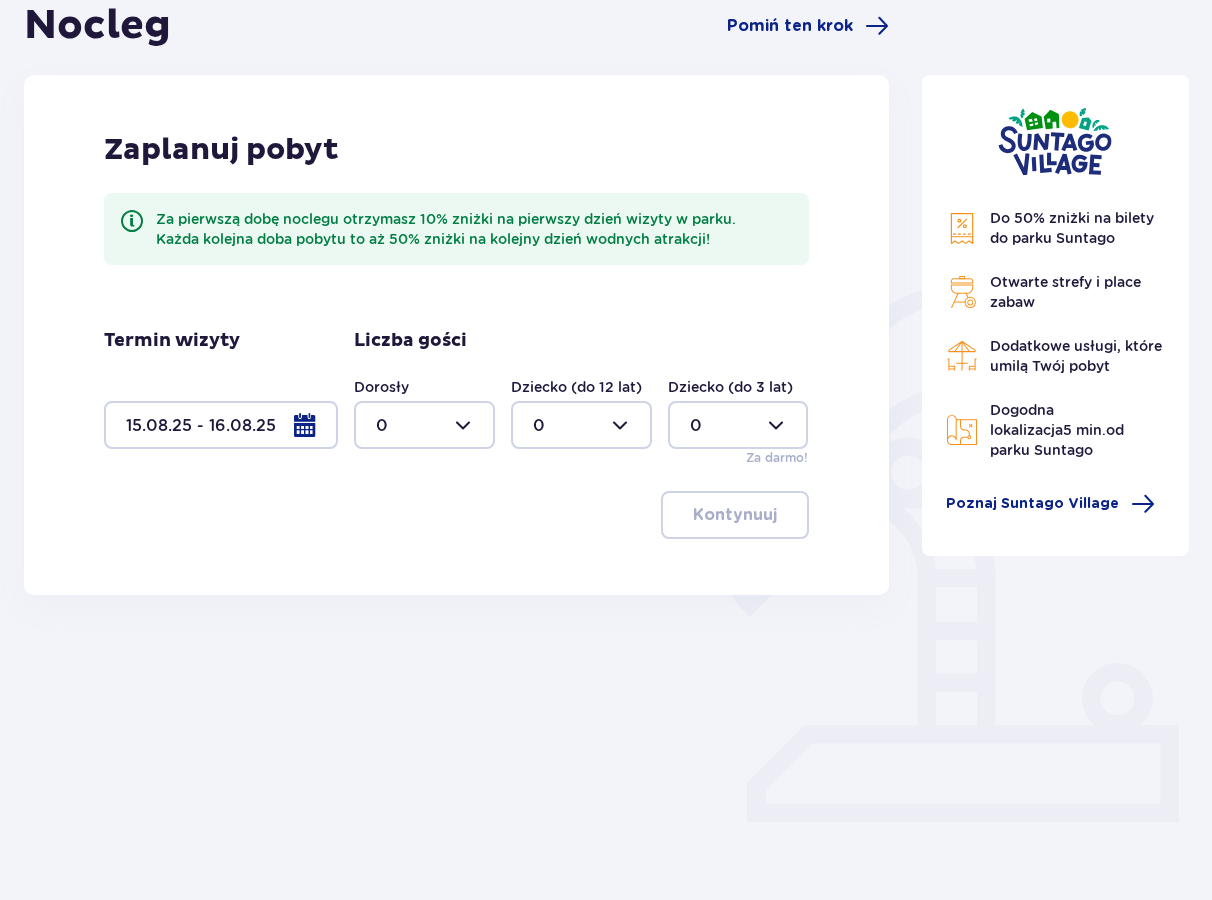 click at bounding box center (424, 425) 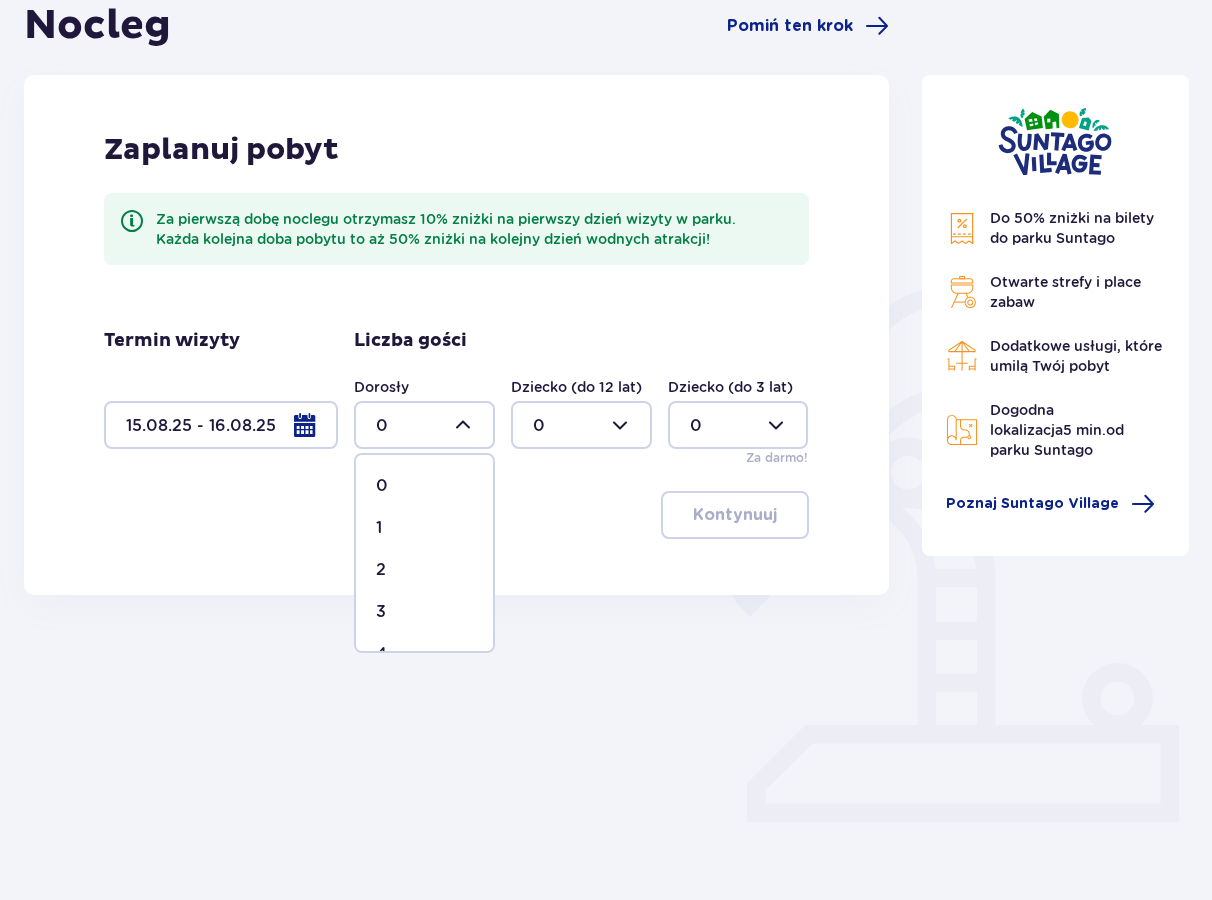 click on "1" at bounding box center (424, 528) 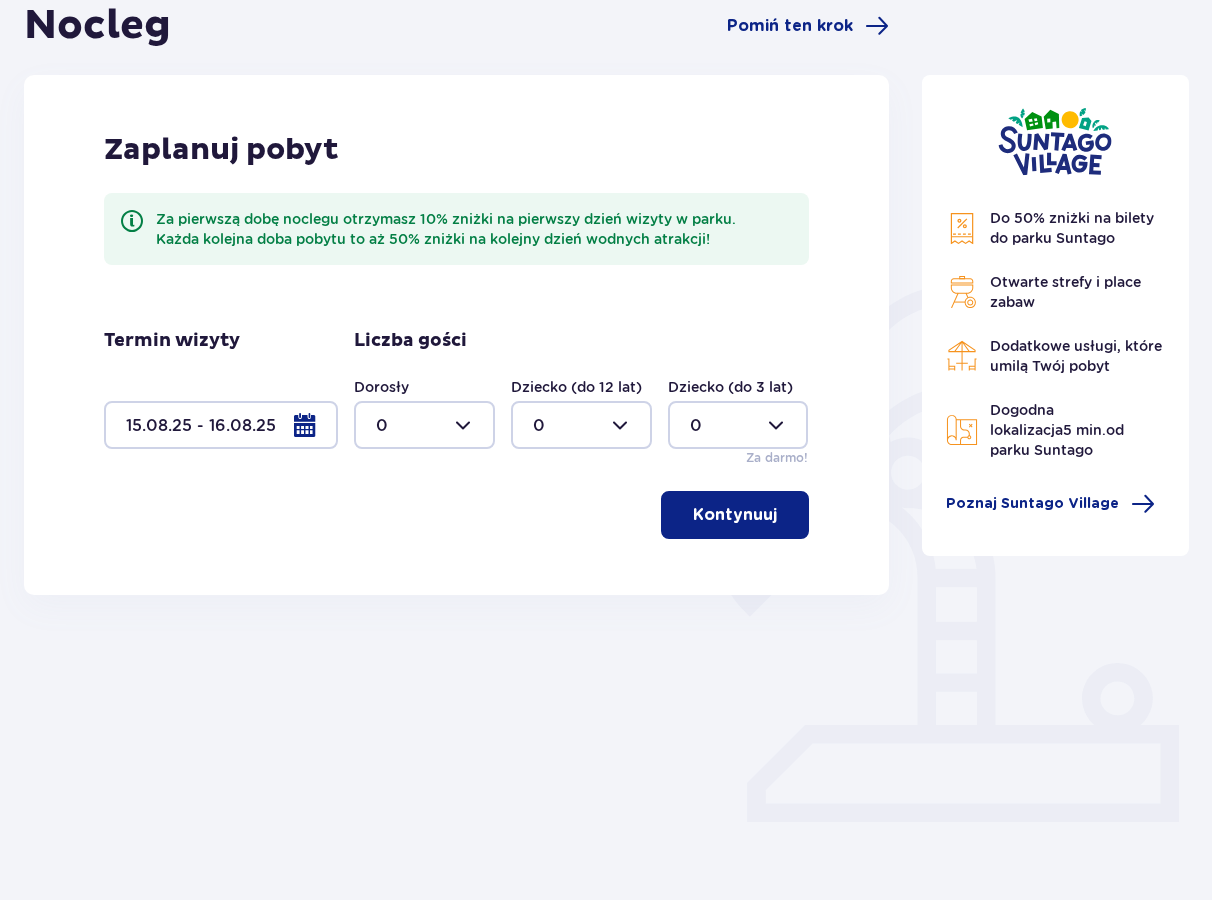 type on "1" 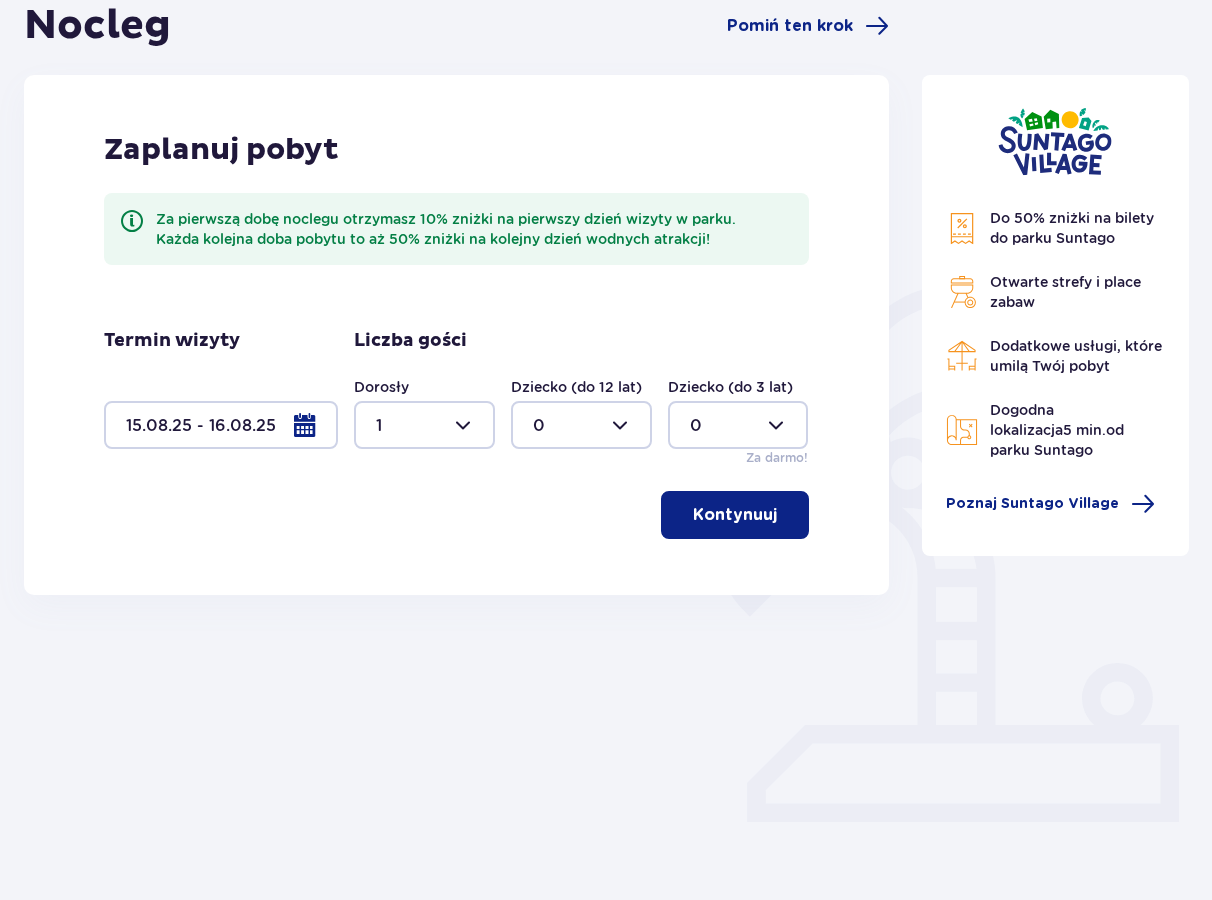 click on "Kontynuuj" at bounding box center (735, 515) 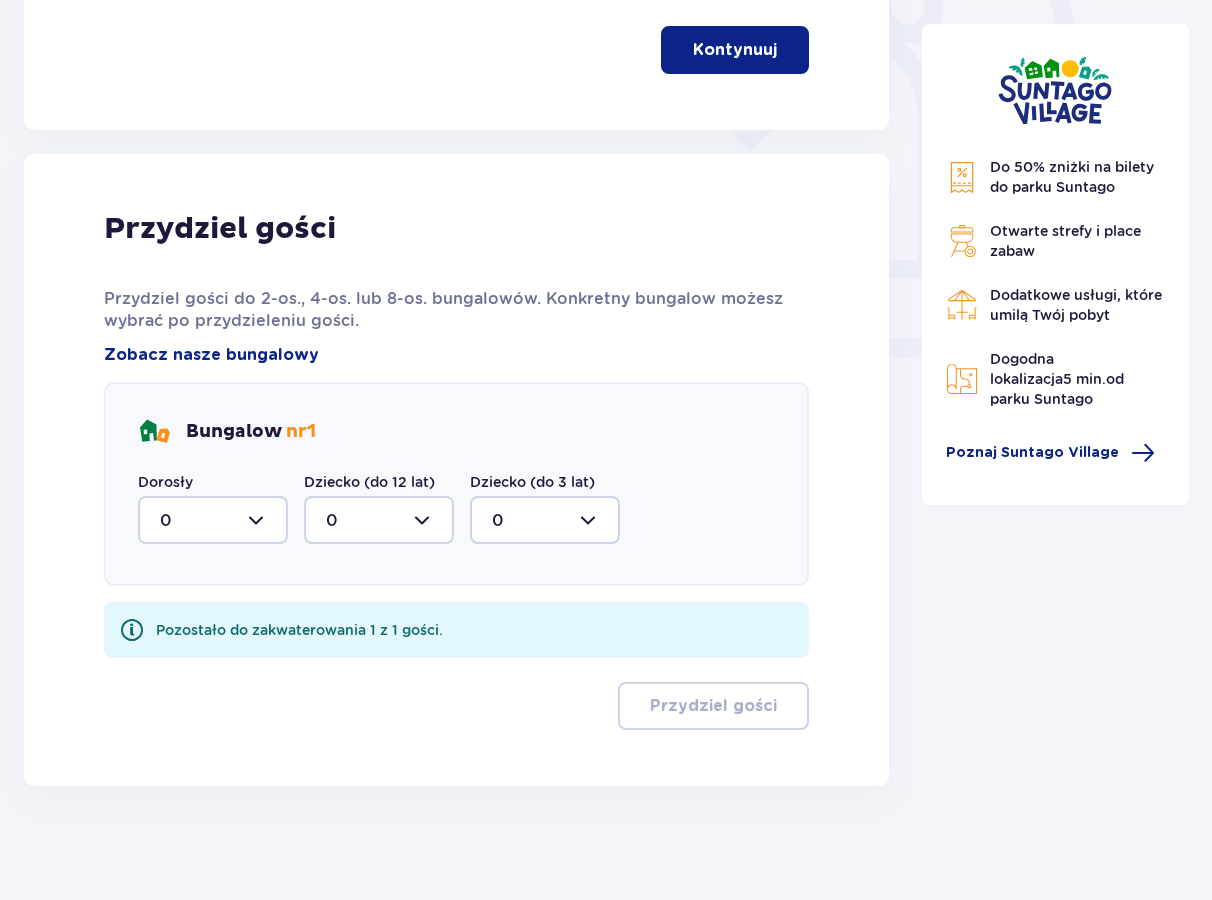 scroll, scrollTop: 682, scrollLeft: 0, axis: vertical 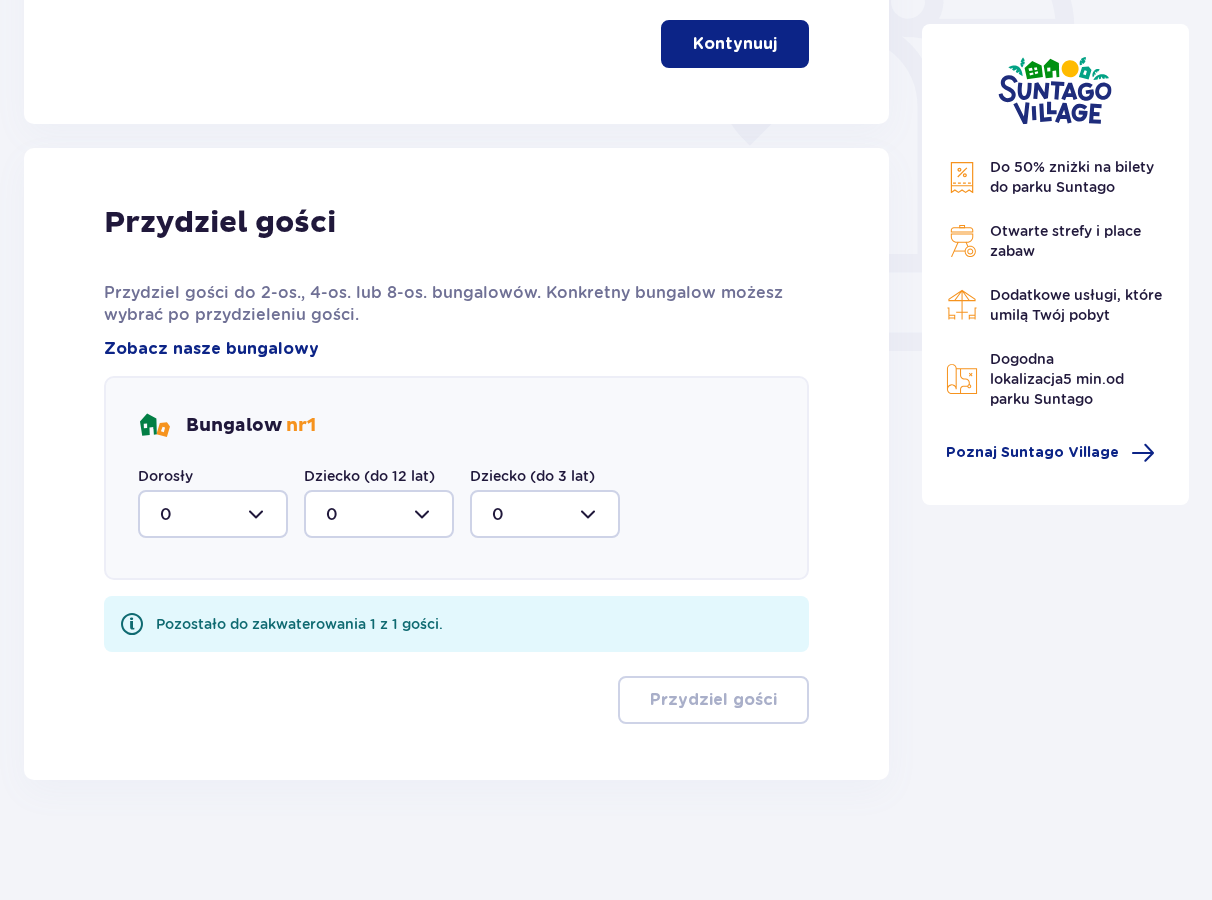 click at bounding box center (213, 514) 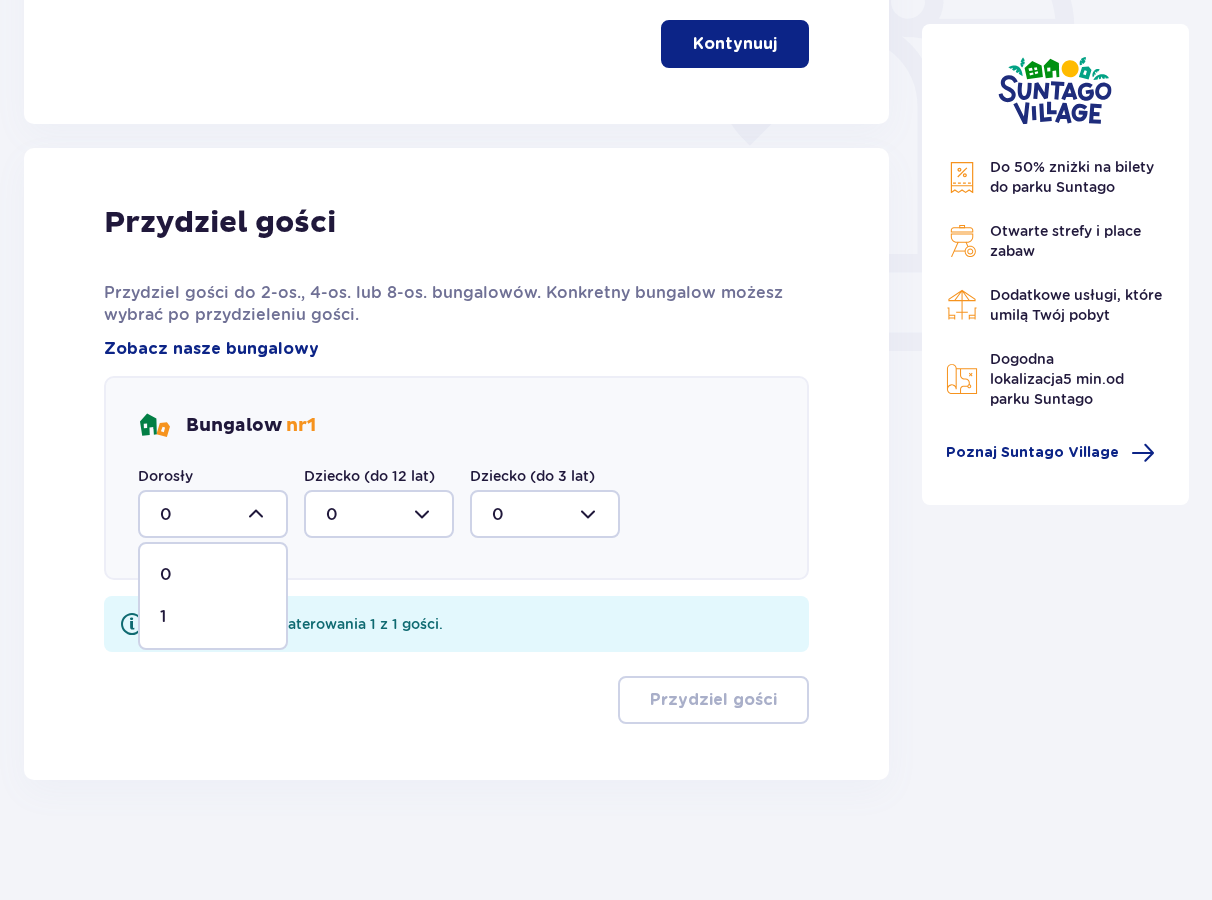 click on "1" at bounding box center [213, 617] 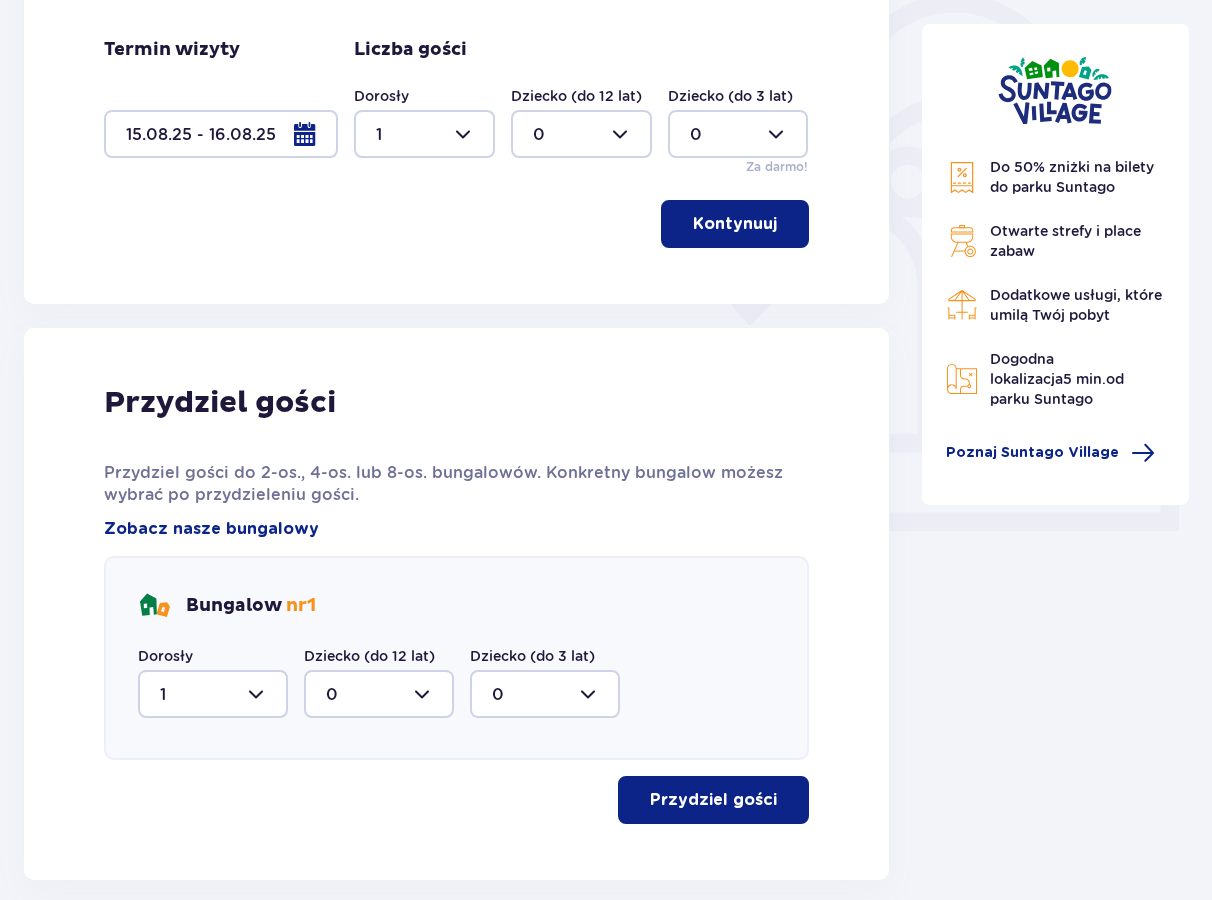 scroll, scrollTop: 602, scrollLeft: 0, axis: vertical 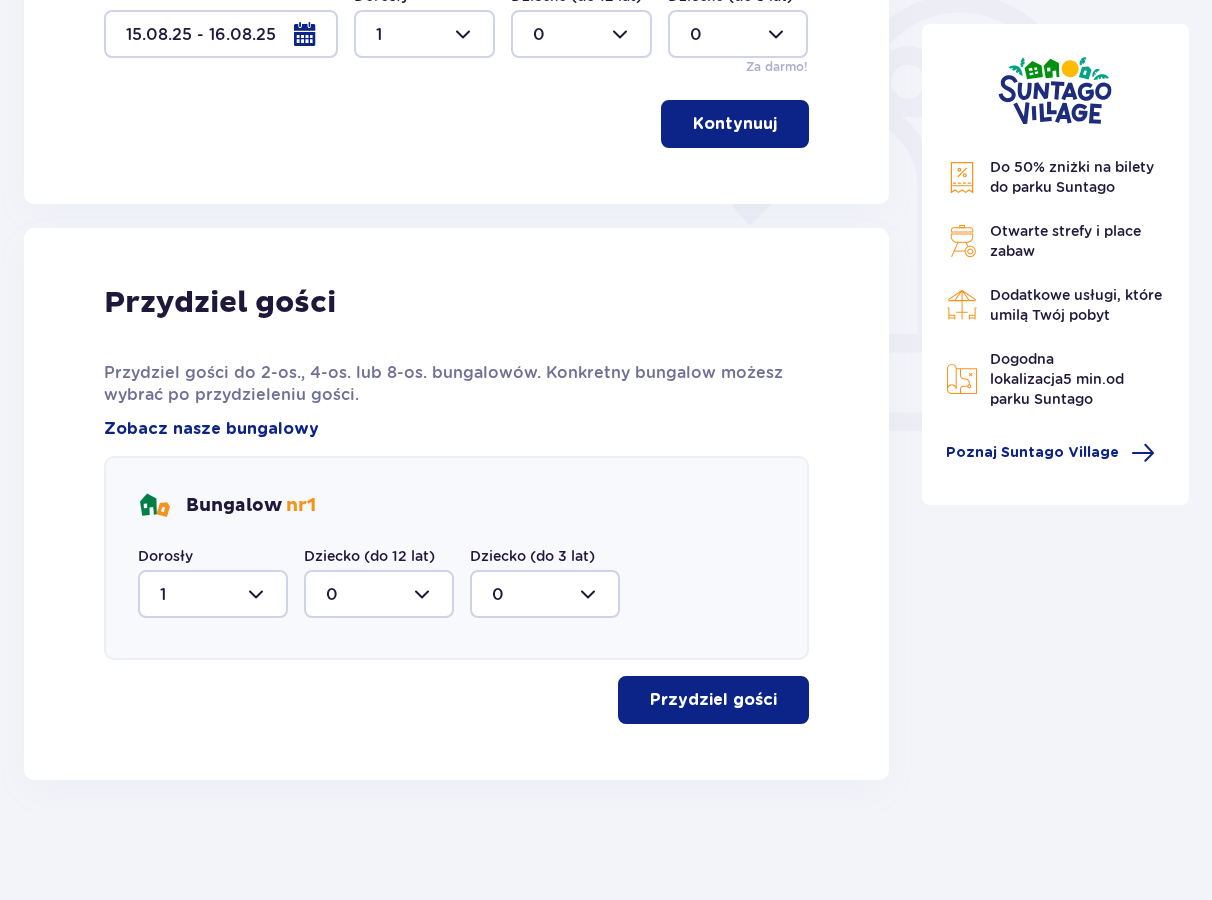click on "Przydziel gości" at bounding box center (713, 700) 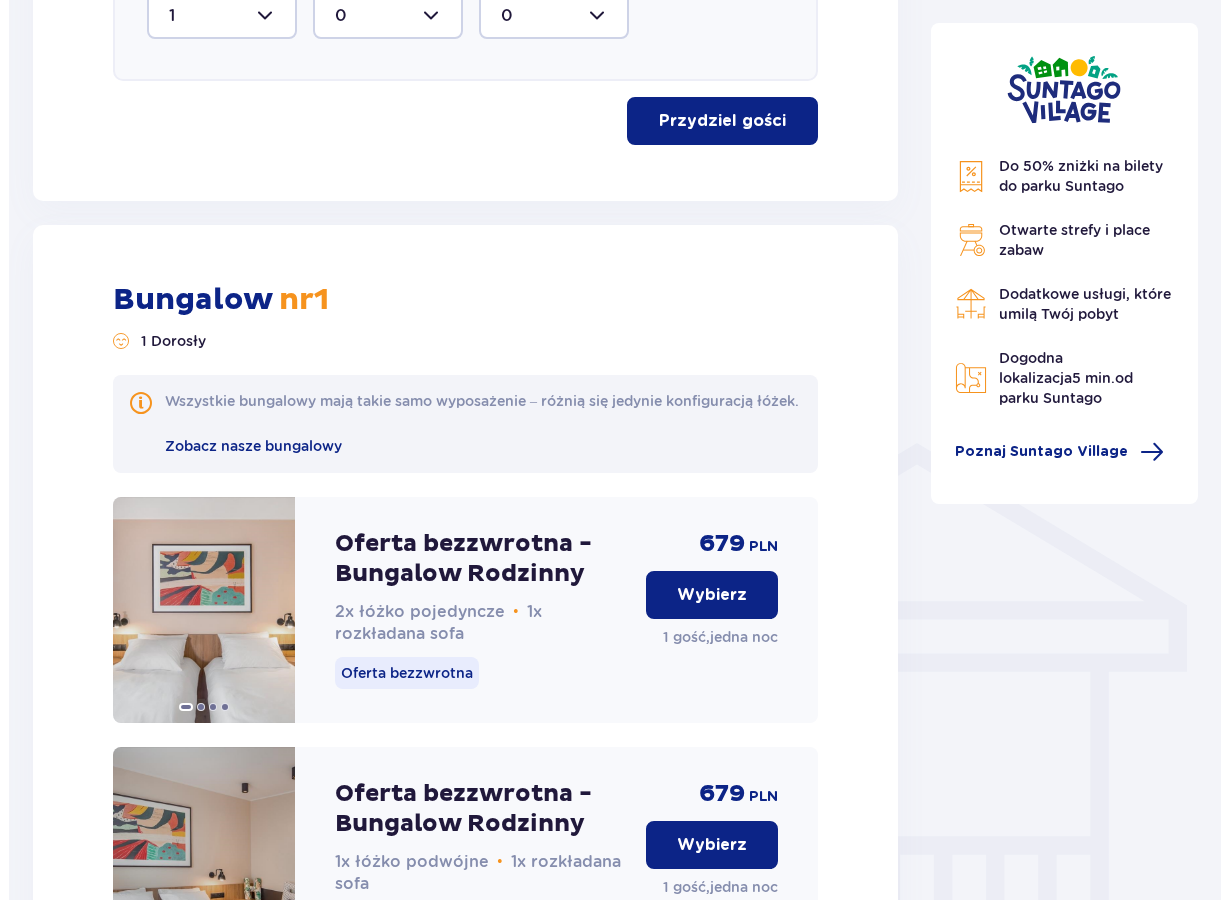 scroll, scrollTop: 1178, scrollLeft: 0, axis: vertical 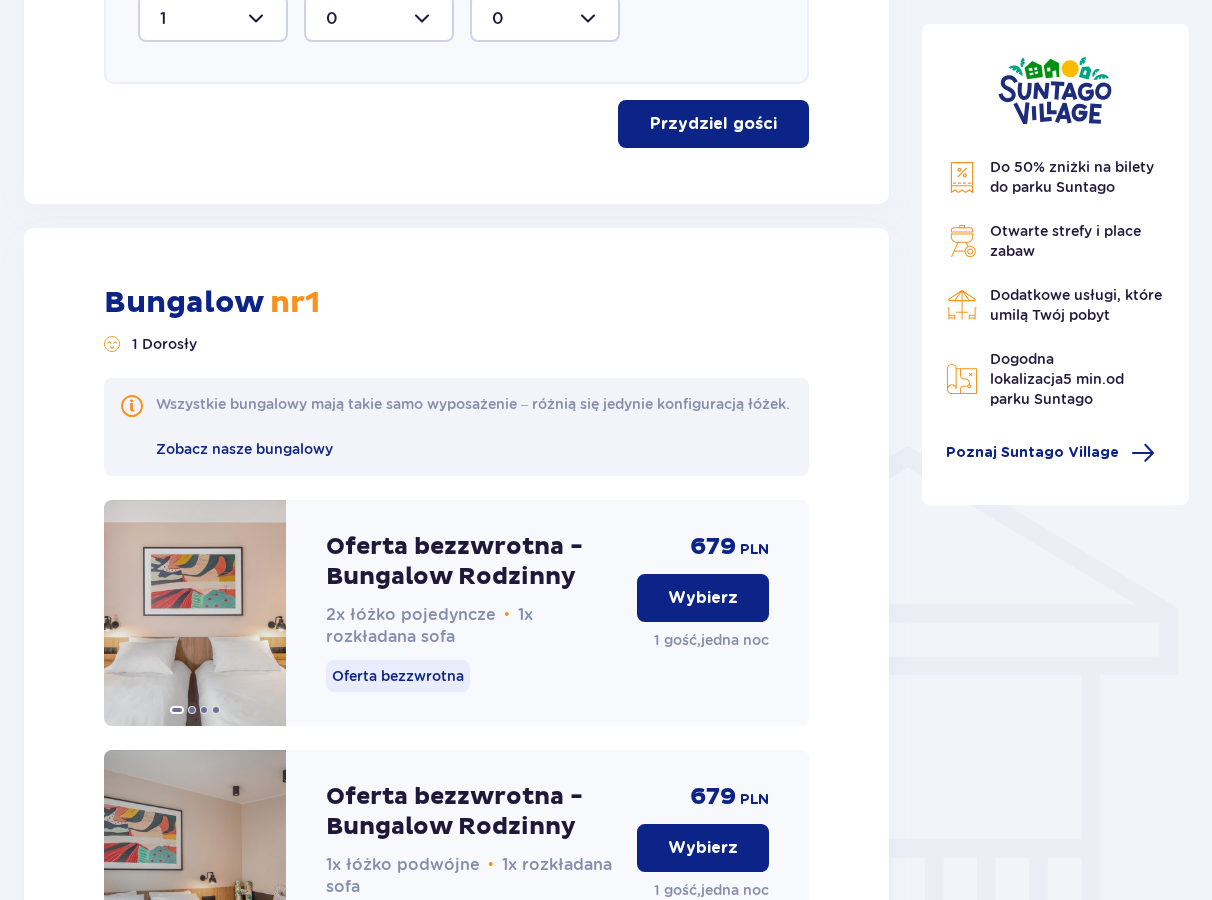 click on "Oferta bezzwrotna - Bungalow Rodzinny" at bounding box center (473, 562) 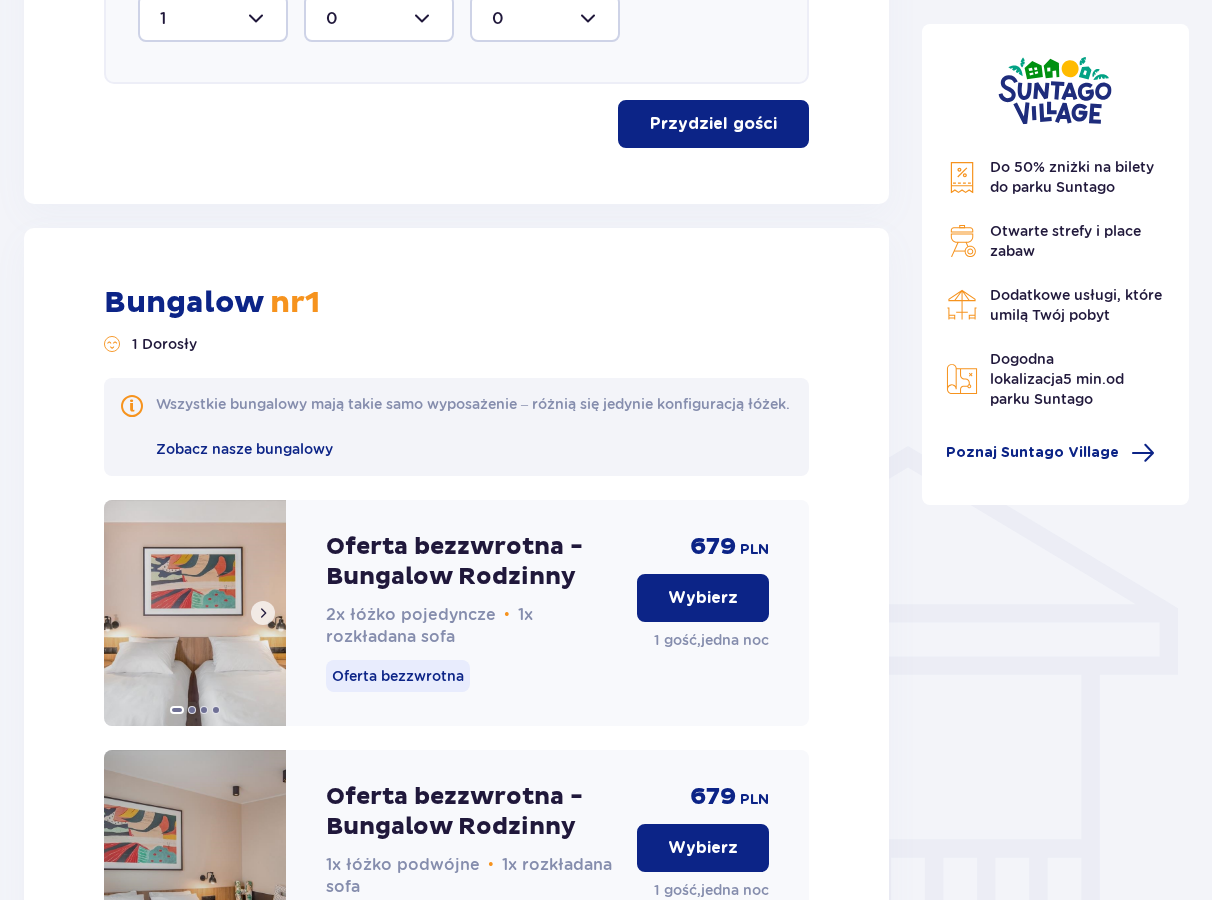 click at bounding box center [263, 613] 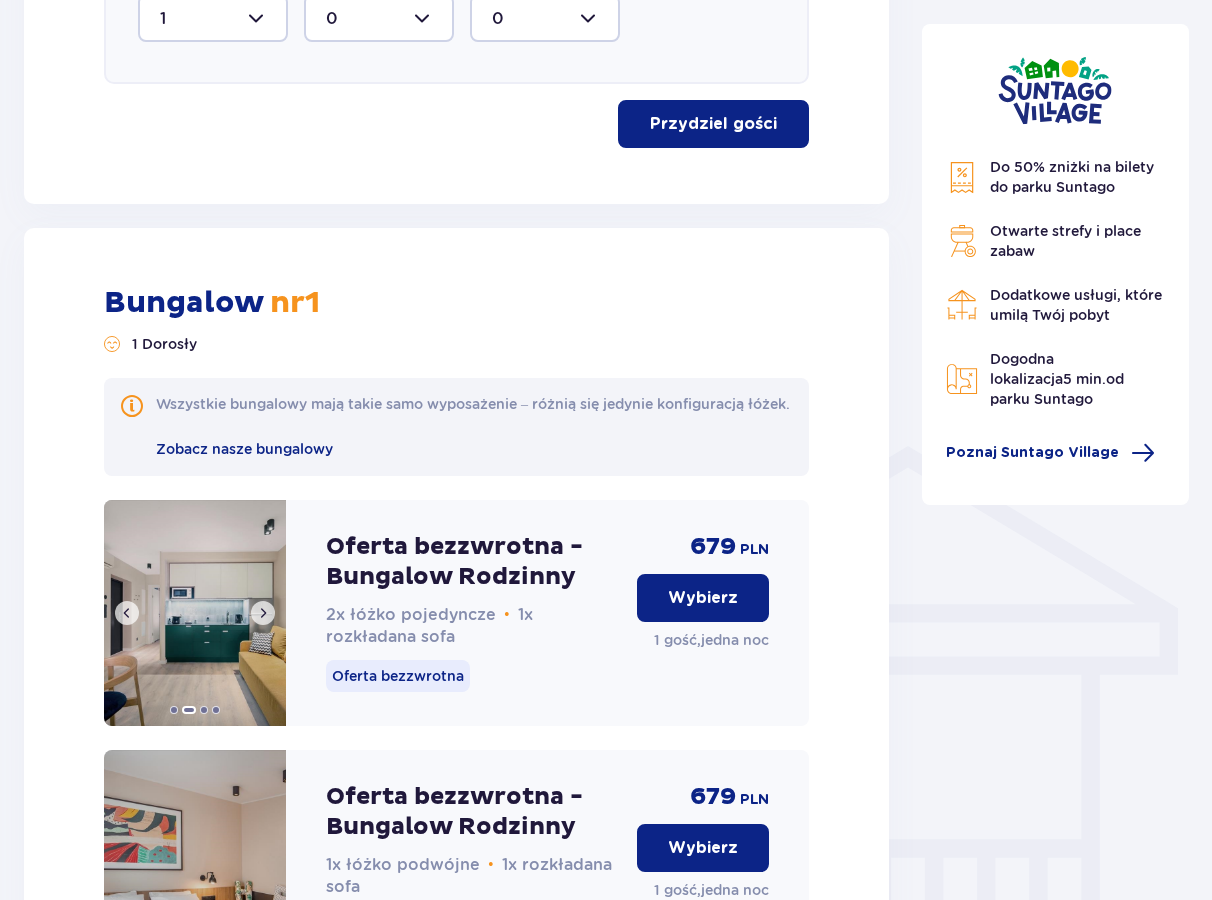 click at bounding box center (263, 613) 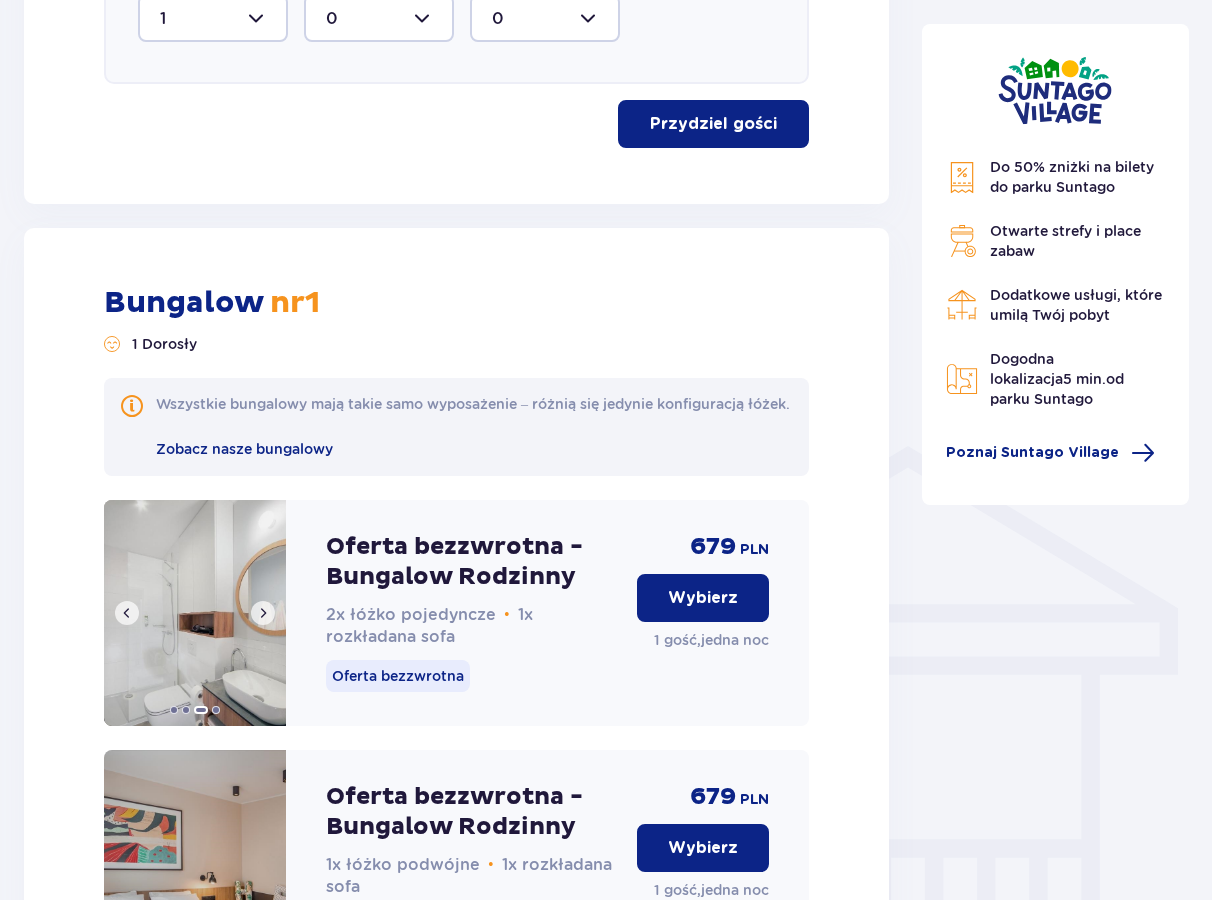 click at bounding box center (263, 613) 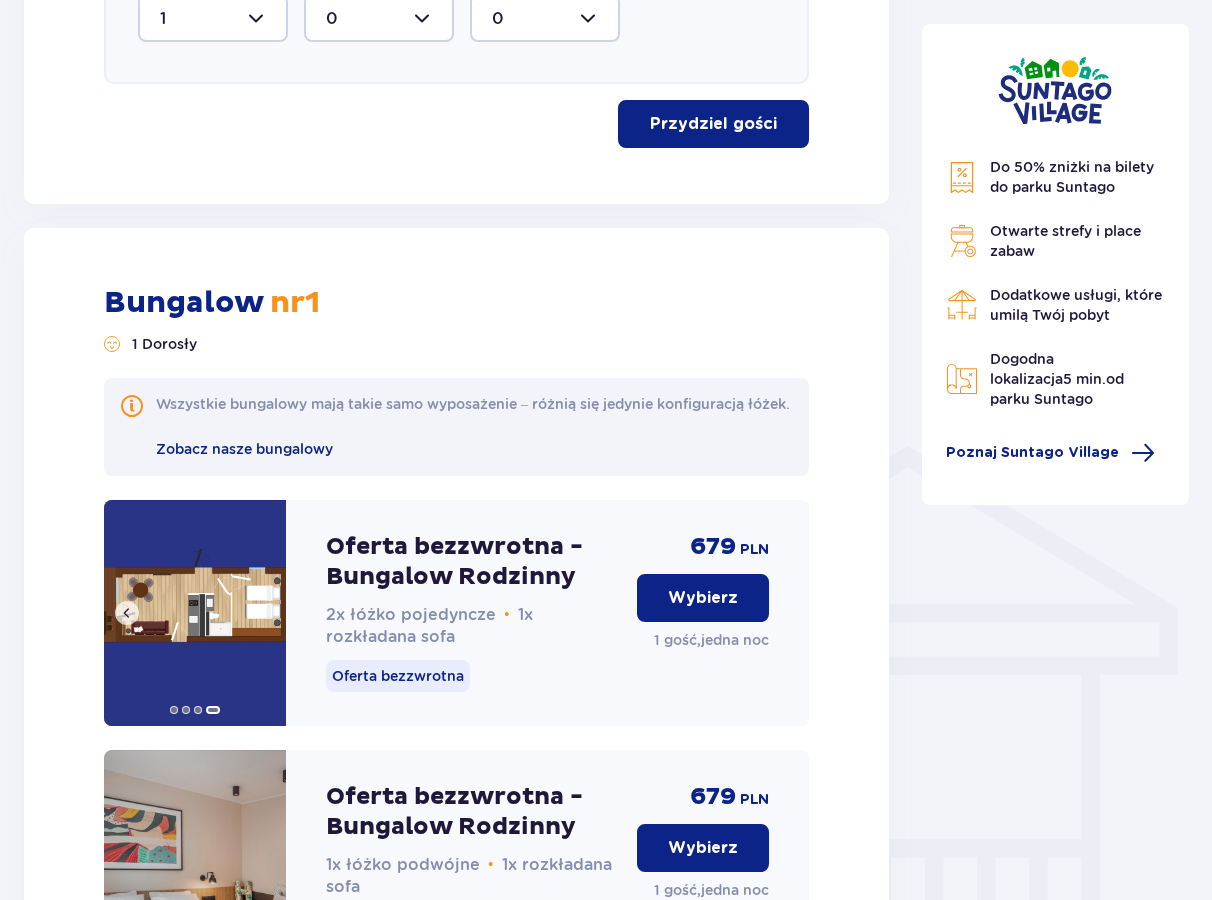 click at bounding box center [195, 613] 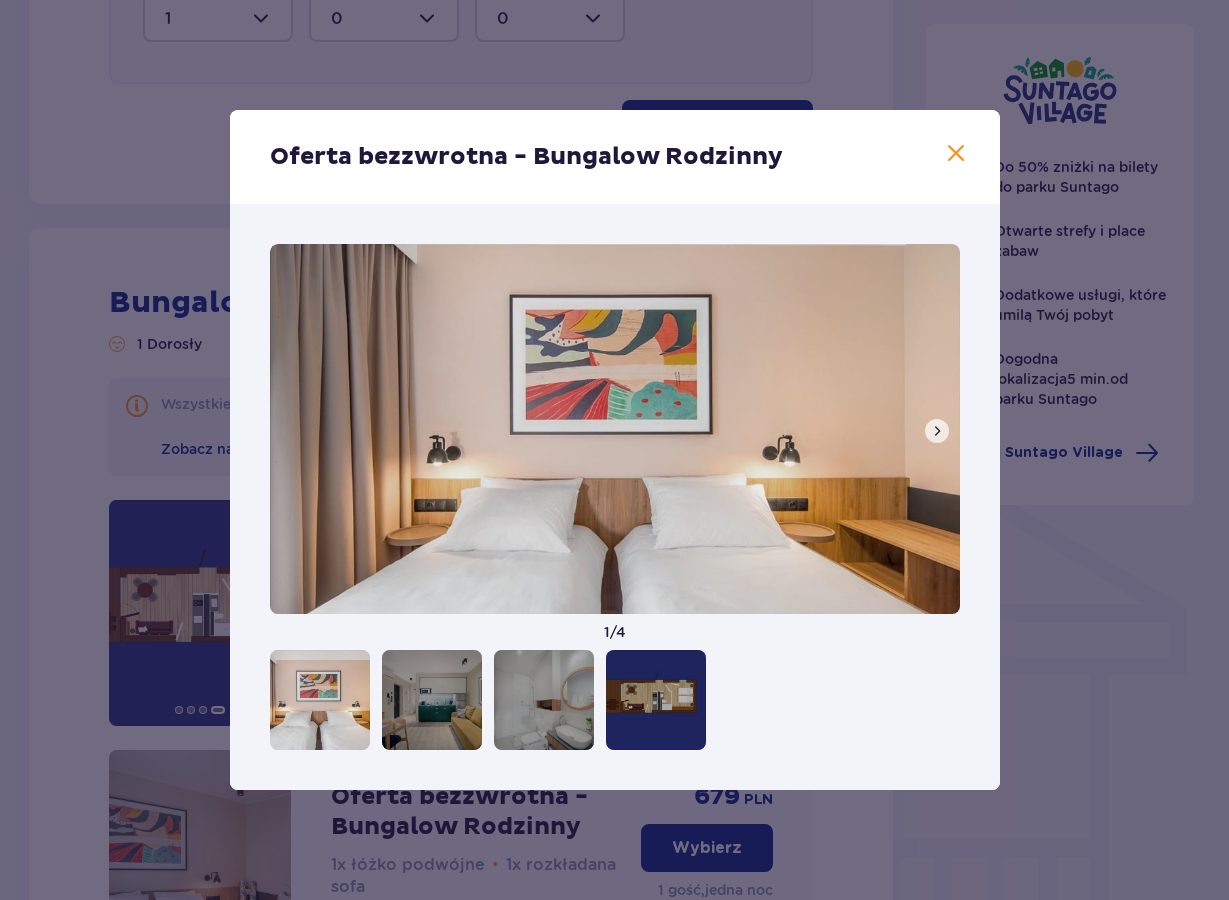click at bounding box center (937, 431) 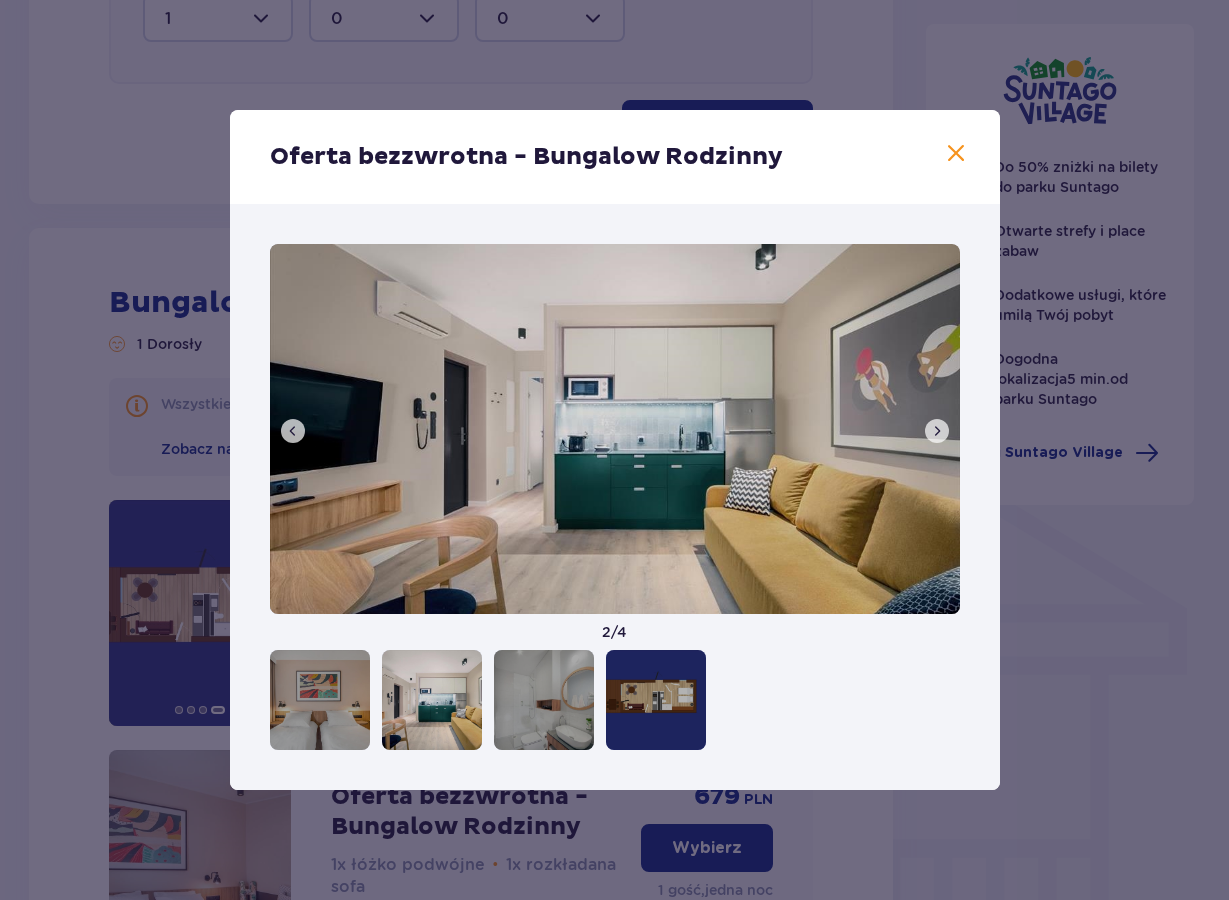 click at bounding box center (937, 431) 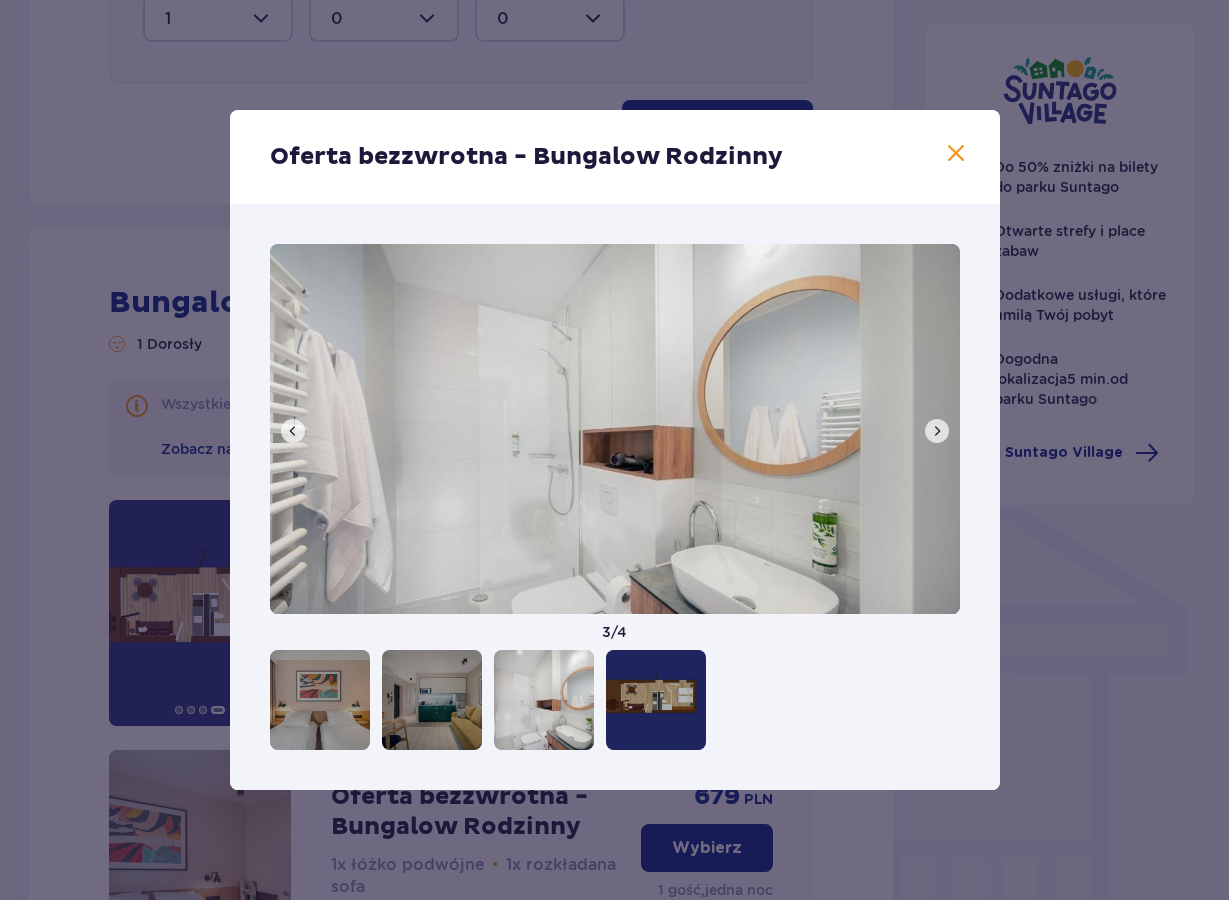 click at bounding box center (937, 431) 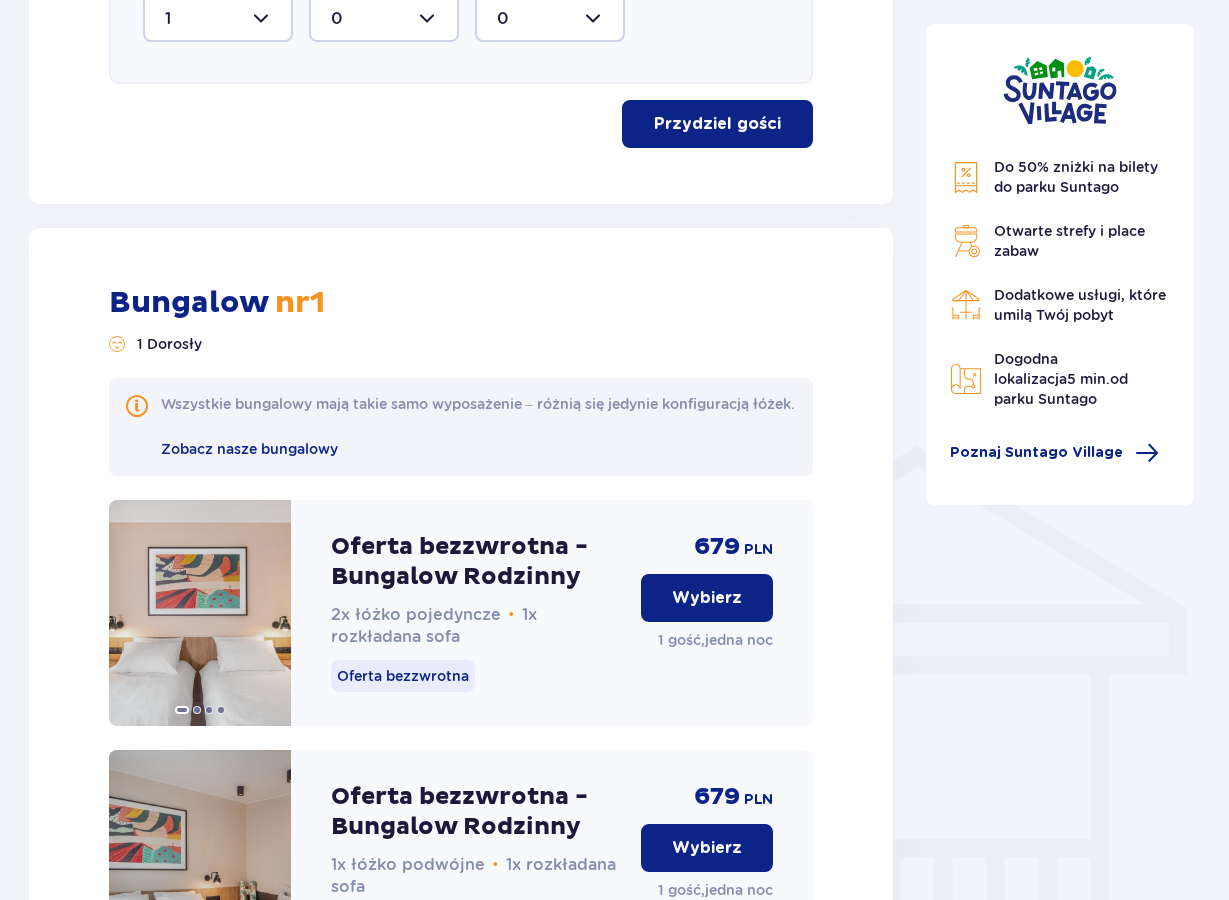 click on "Do 50% zniżki na bilety do parku Suntago   Otwarte strefy i place zabaw   Dodatkowe usługi, które umilą Twój pobyt   Dogodna lokalizacja  5 min.  od parku Suntago   Poznaj Suntago Village" at bounding box center [1060, 803] 